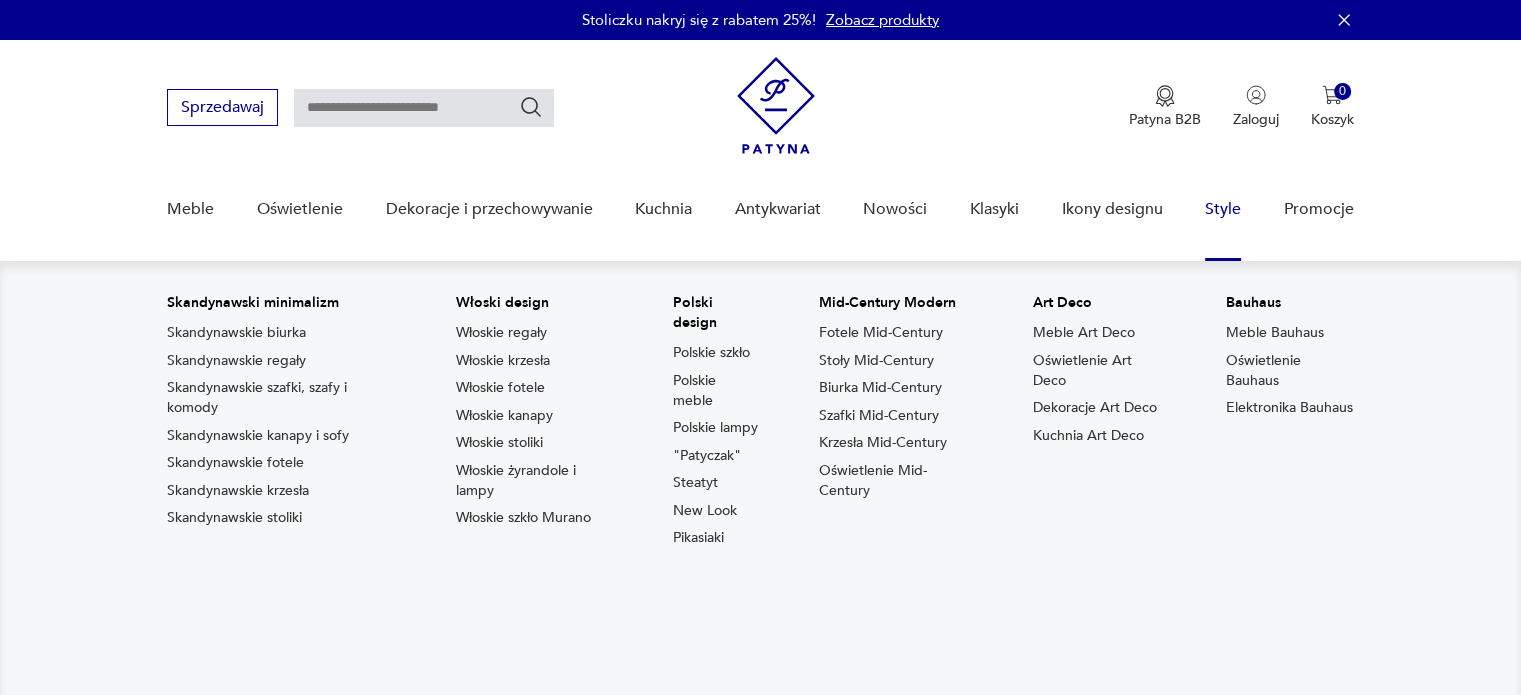 scroll, scrollTop: 400, scrollLeft: 0, axis: vertical 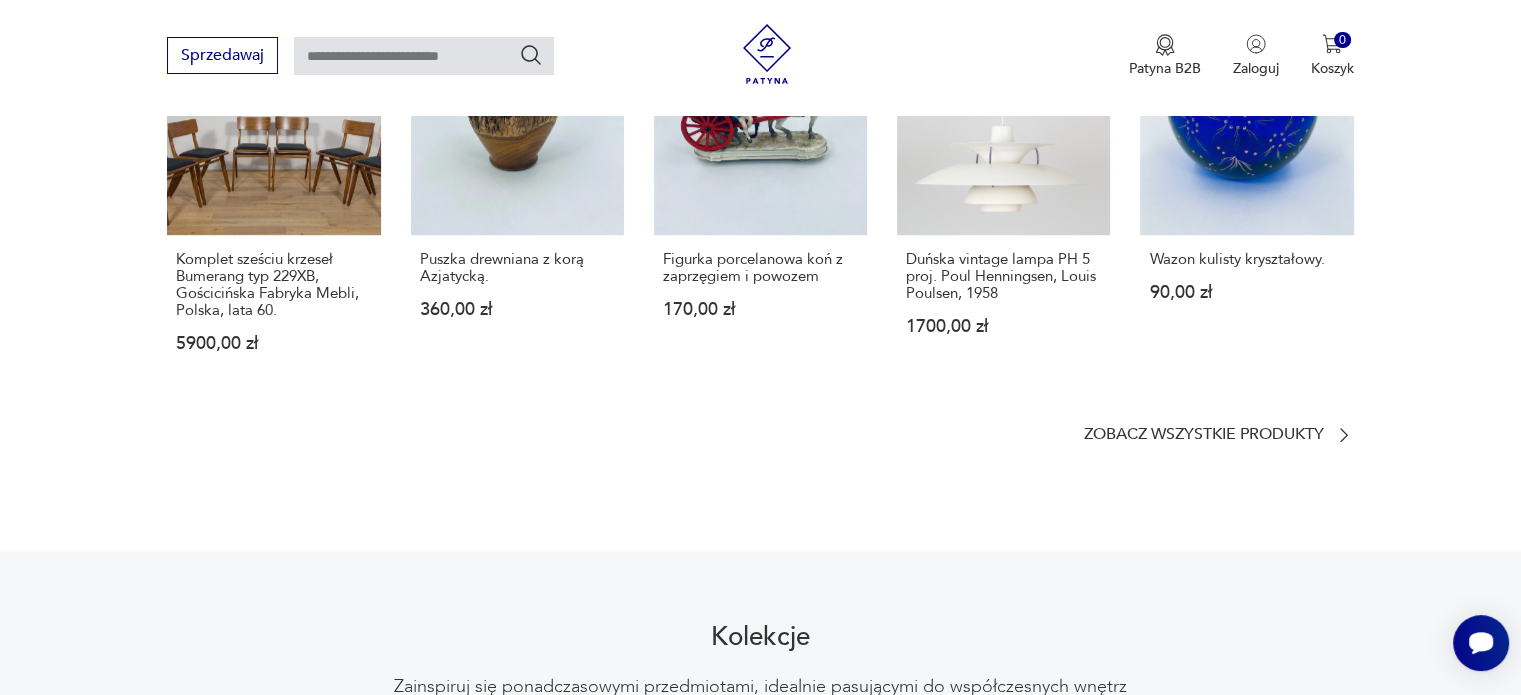 click on "Znaleziono
Znajdź coś dla siebie Nowości % Sale Klasyki Nowość Komplet sześciu krzeseł Bumerang typ [NUMBER]XB, Gościcińska Fabryka Mebli, Polska, lata [YEAR] [PRICE] Nowość Puszka drewniana z korą Azjatycką. [PRICE] Nowość Figurka porcelanowa koń z zaprzęgiem i powozem [PRICE] Nowość Duńska vintage lampa PH [NUMBER] proj. Poul Henningsen, Louis Poulsen, [YEAR] [PRICE] Nowość Wazon kulisty kryształowy. [PRICE] Zobacz wszystkie produkty" at bounding box center (760, 149) 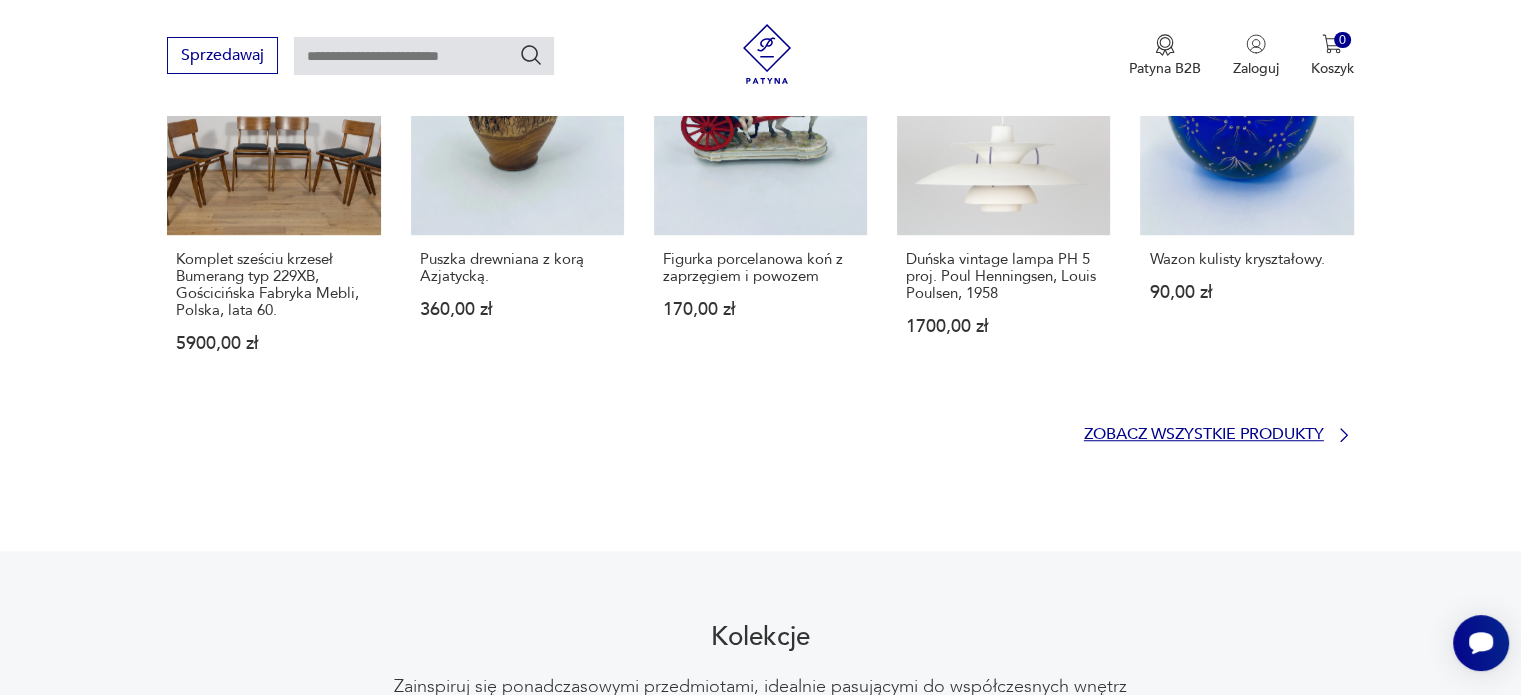 click on "Zobacz wszystkie produkty" at bounding box center [1204, 434] 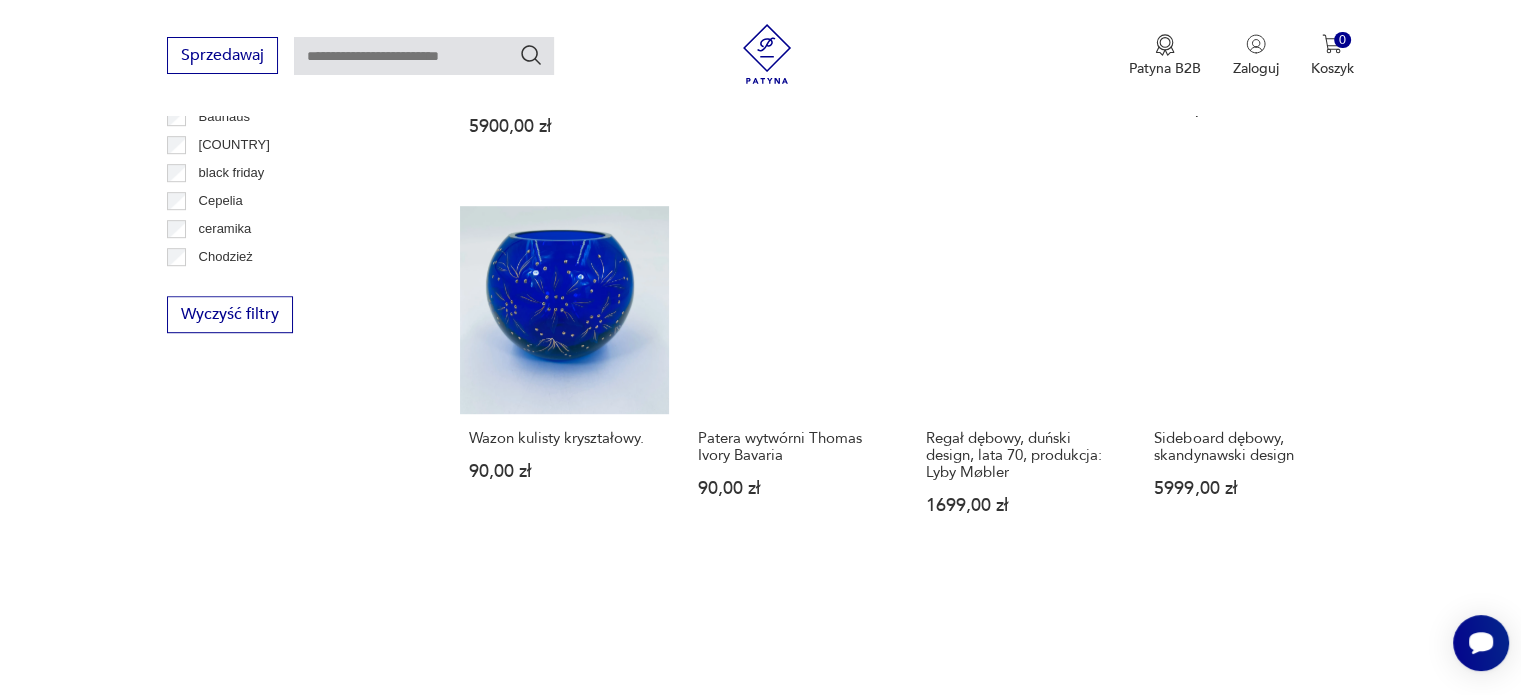 scroll, scrollTop: 1289, scrollLeft: 0, axis: vertical 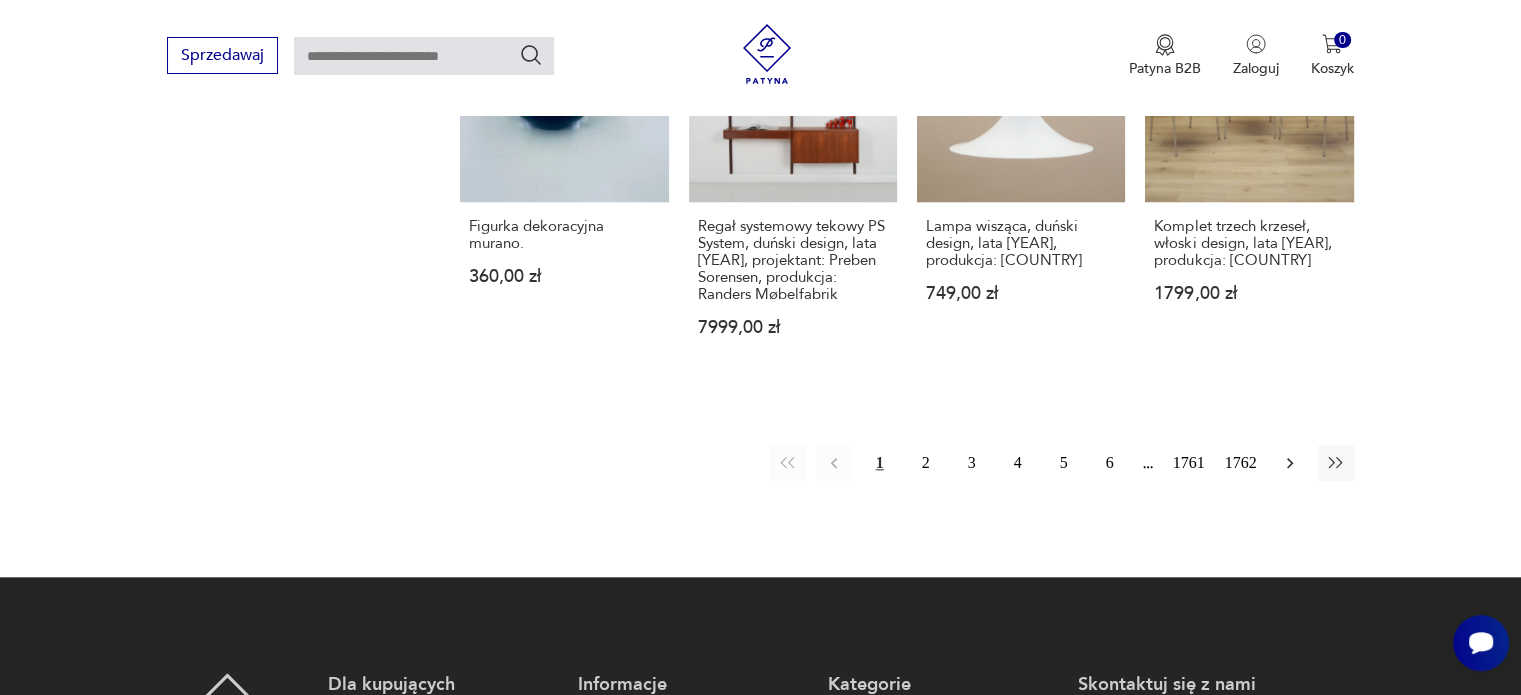 click at bounding box center (1290, 463) 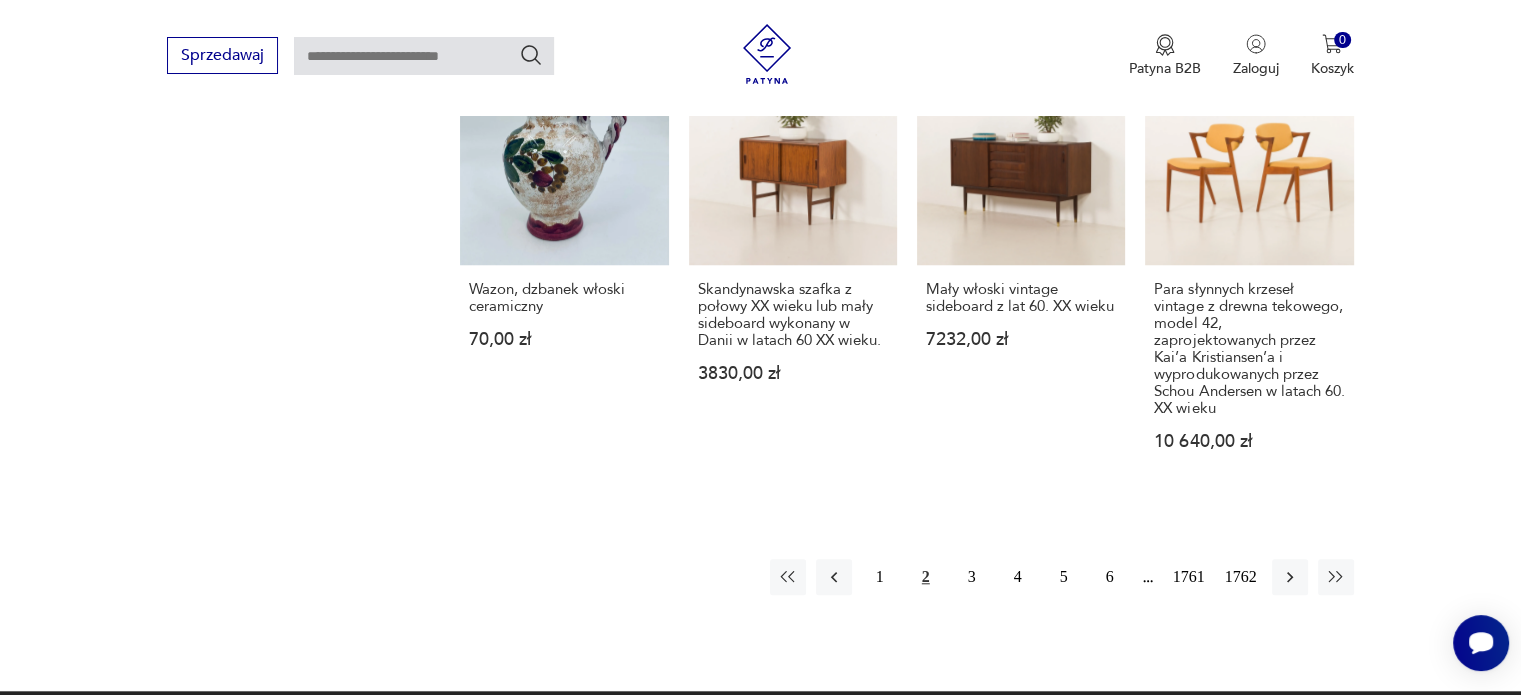 scroll, scrollTop: 1758, scrollLeft: 0, axis: vertical 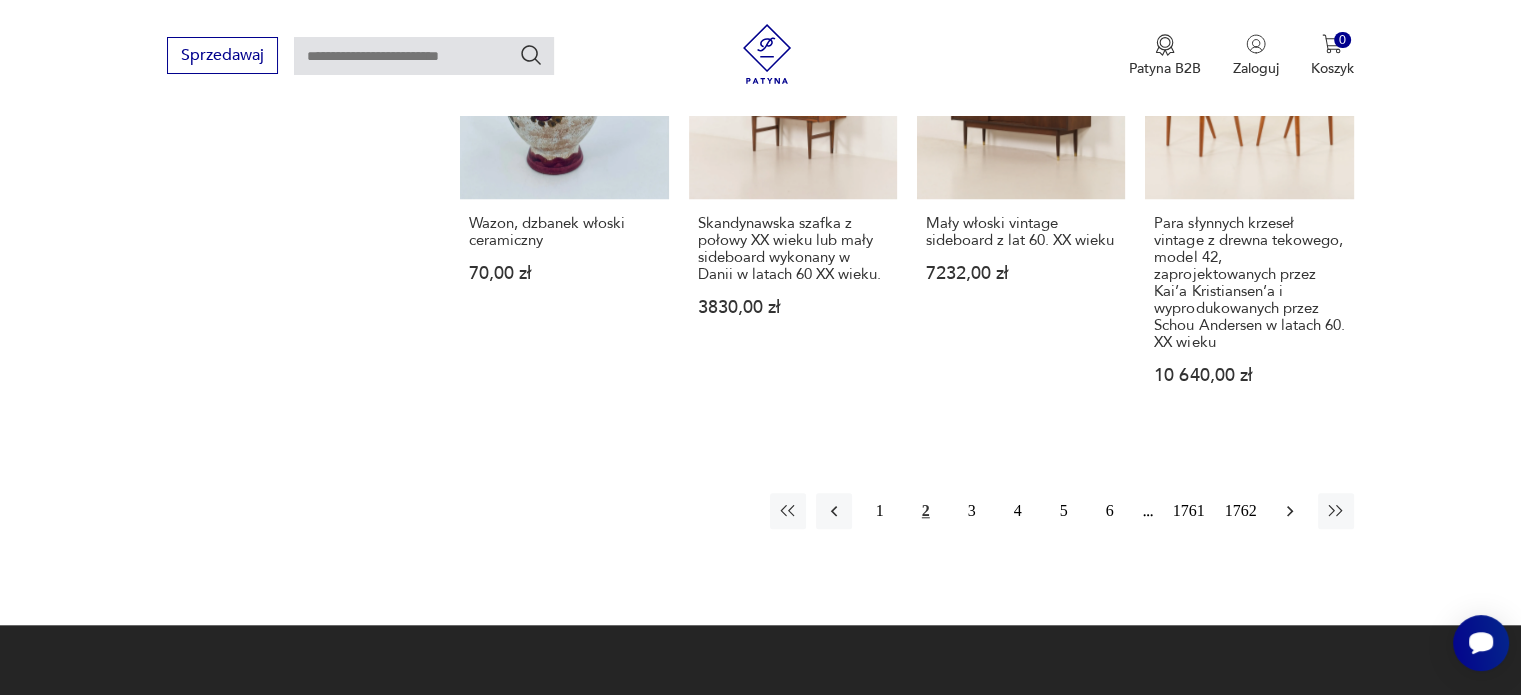 click at bounding box center [1290, 511] 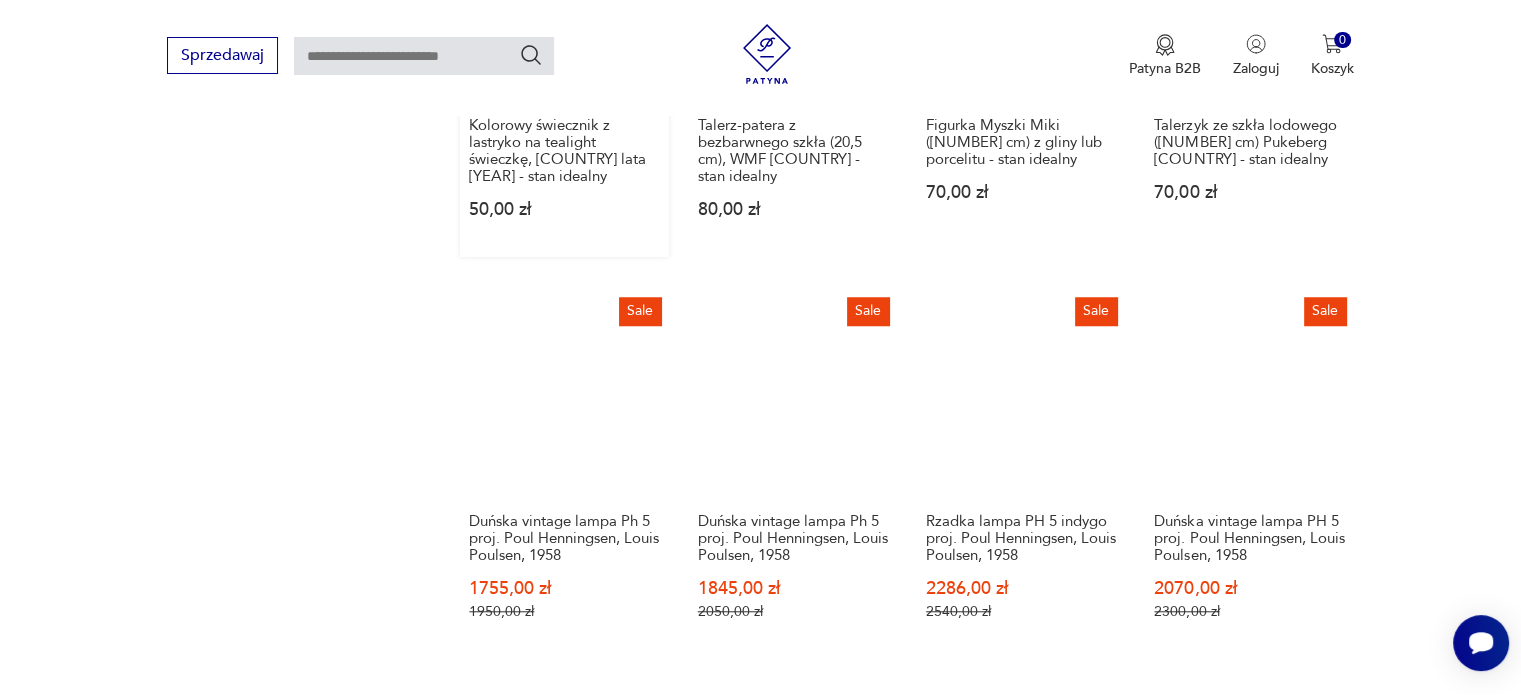 scroll, scrollTop: 1658, scrollLeft: 0, axis: vertical 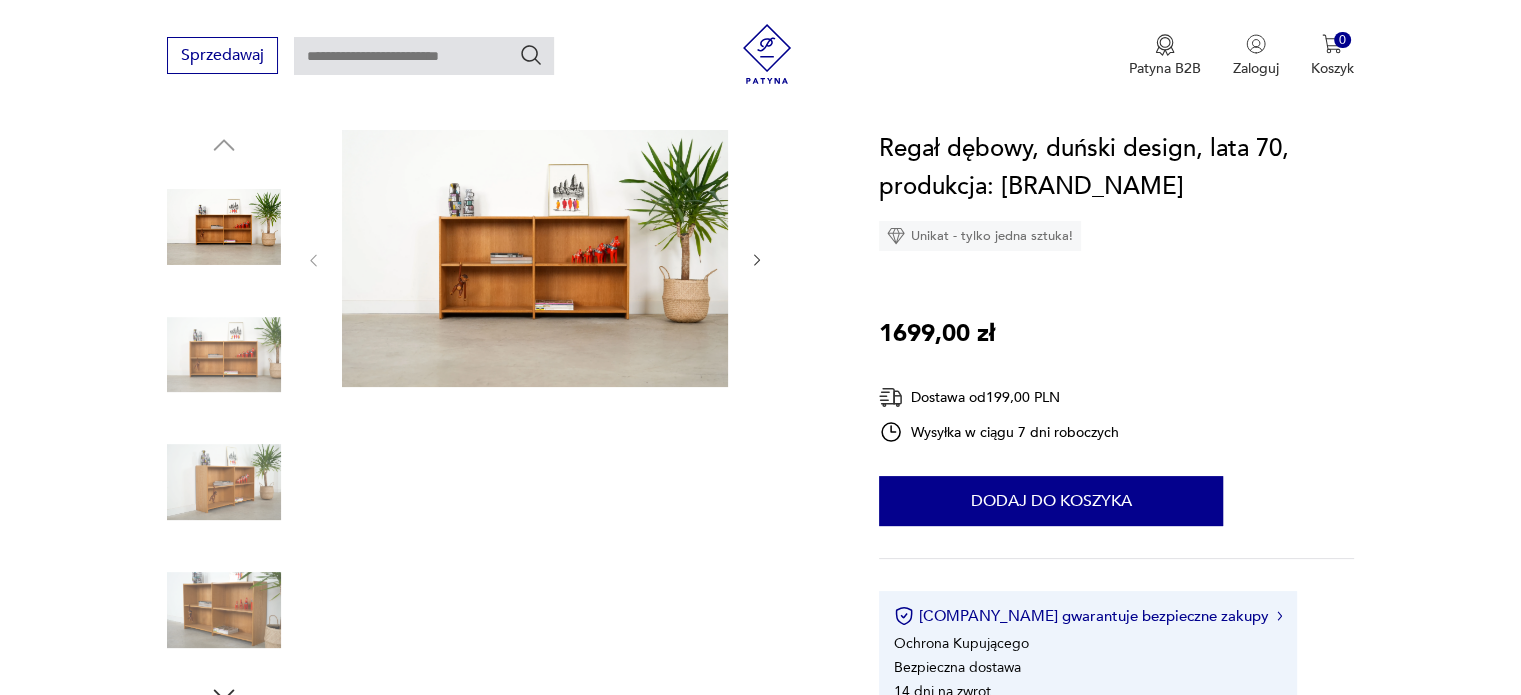 click at bounding box center [757, 260] 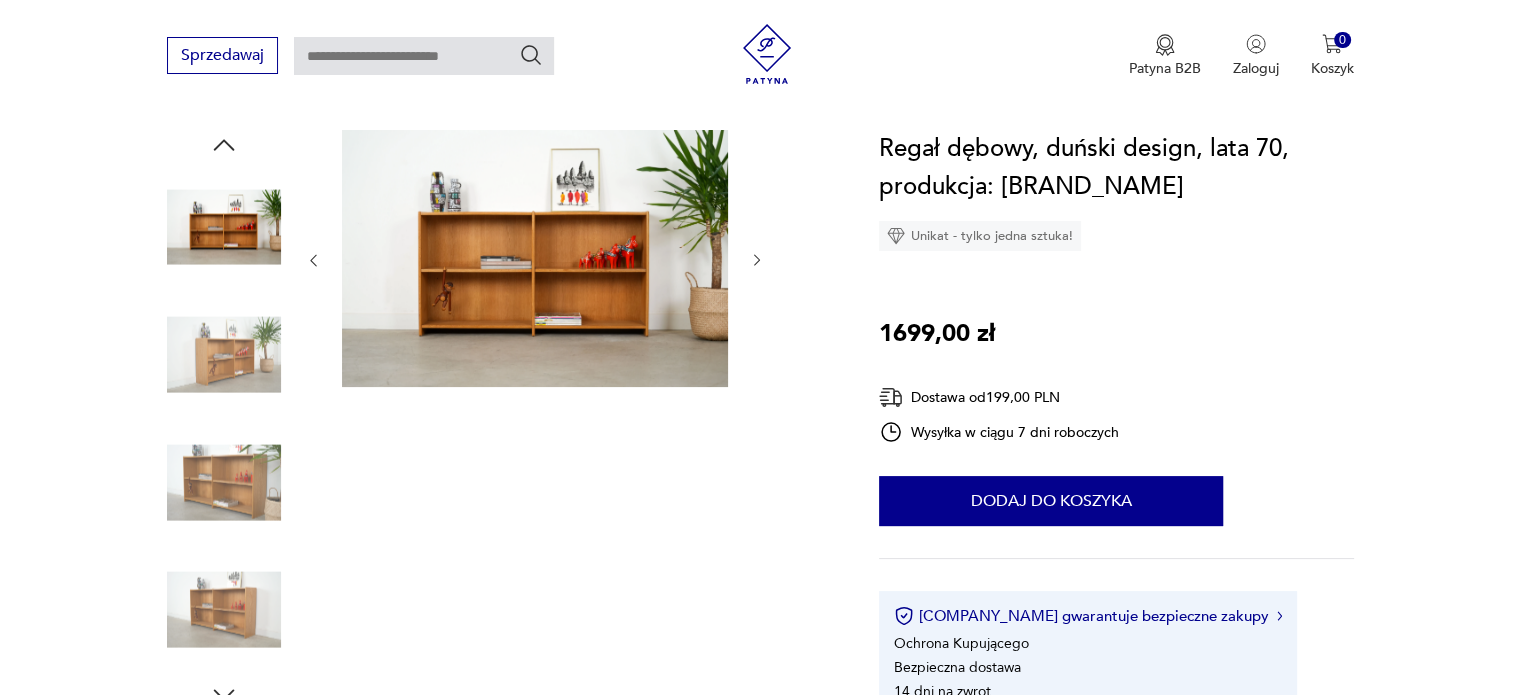 click at bounding box center [757, 260] 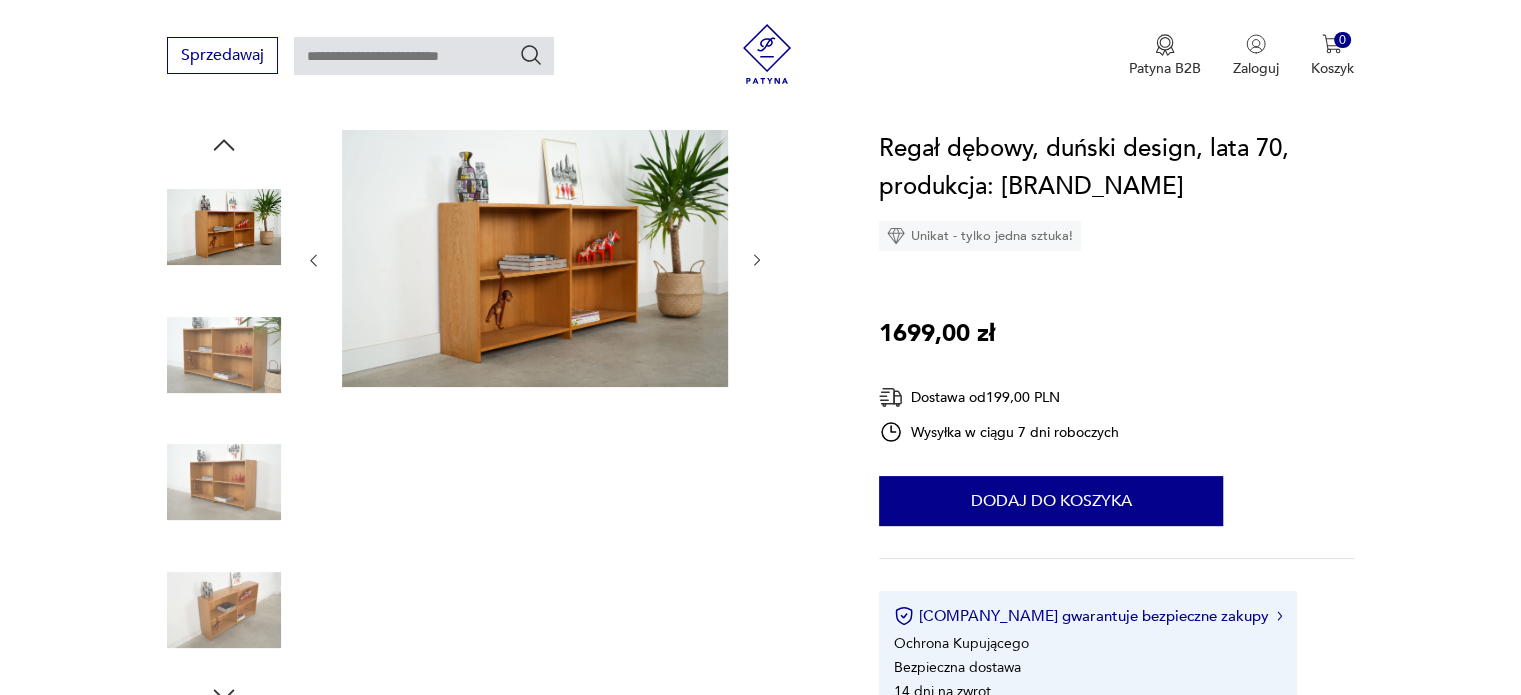 scroll, scrollTop: 0, scrollLeft: 0, axis: both 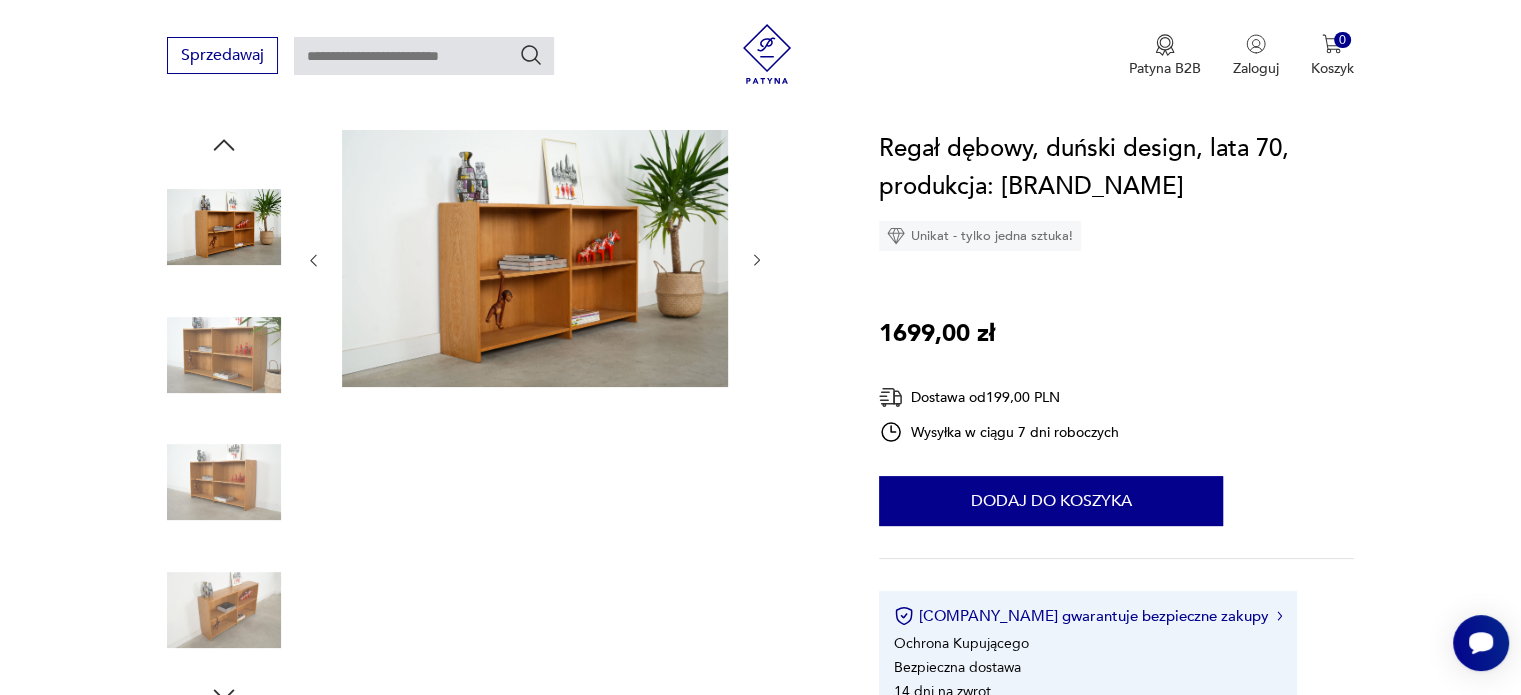 click at bounding box center [757, 260] 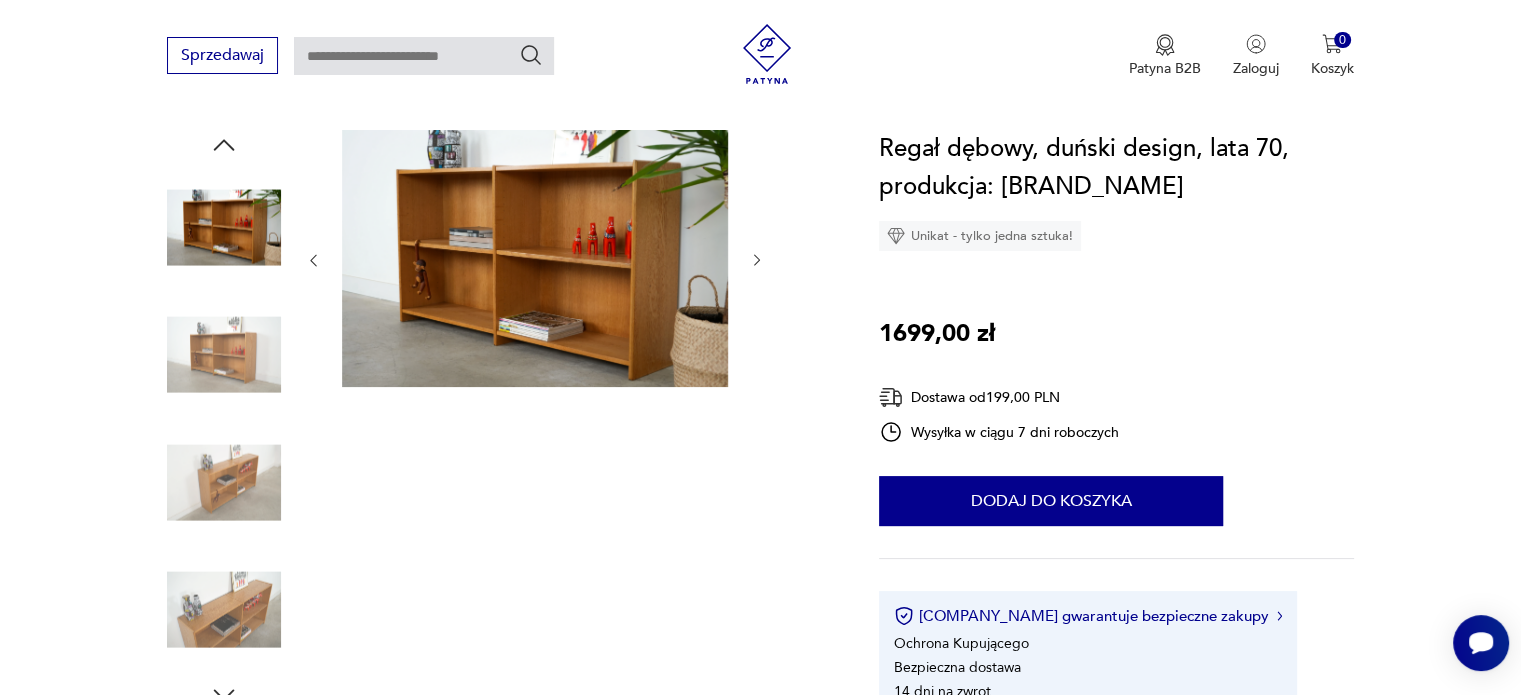 click at bounding box center [757, 260] 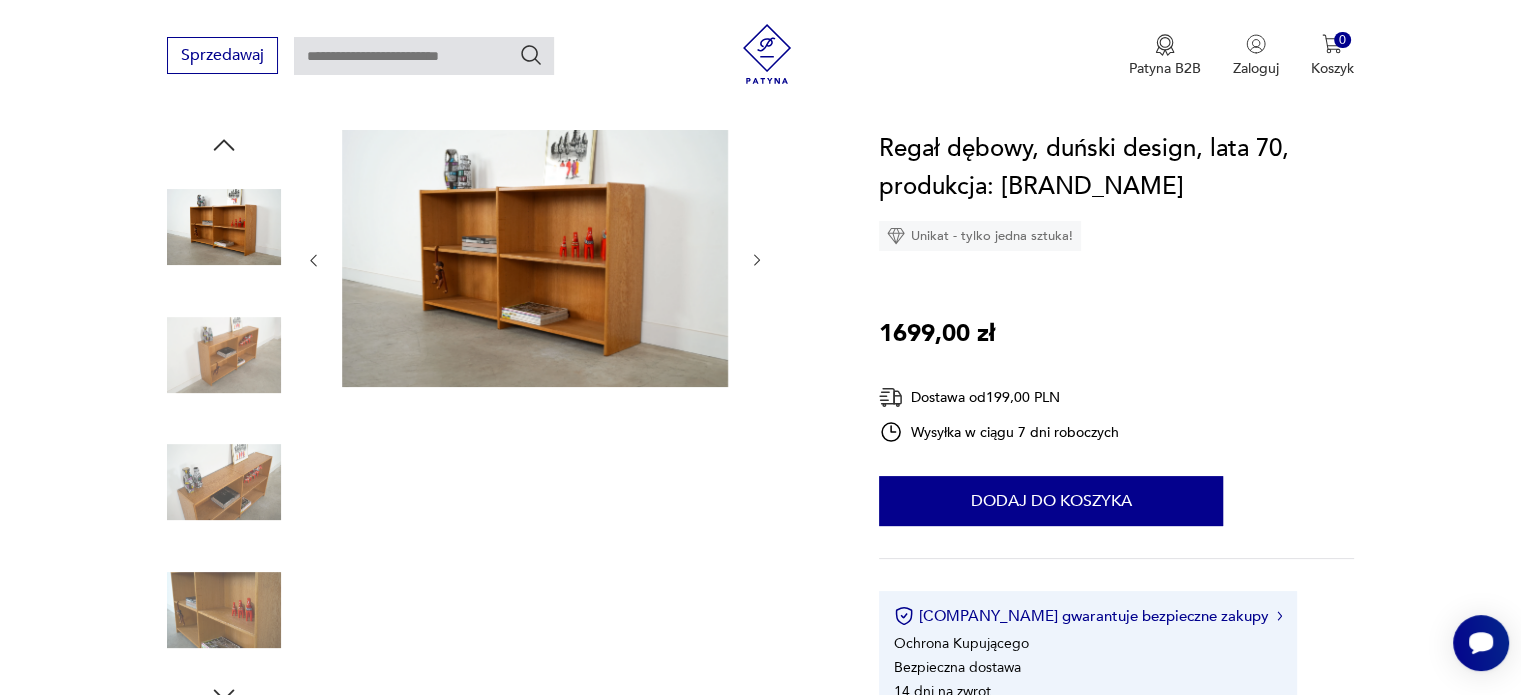 click at bounding box center (757, 260) 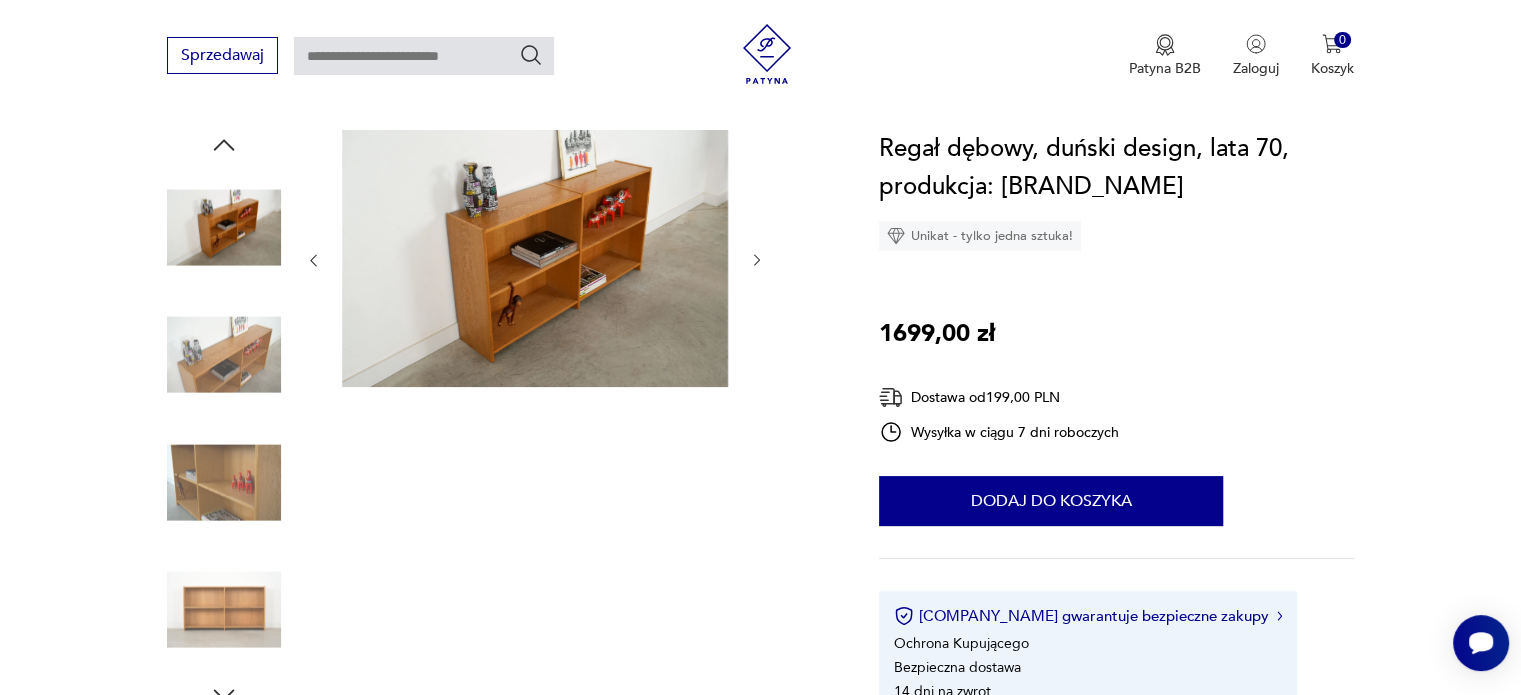 click at bounding box center [757, 260] 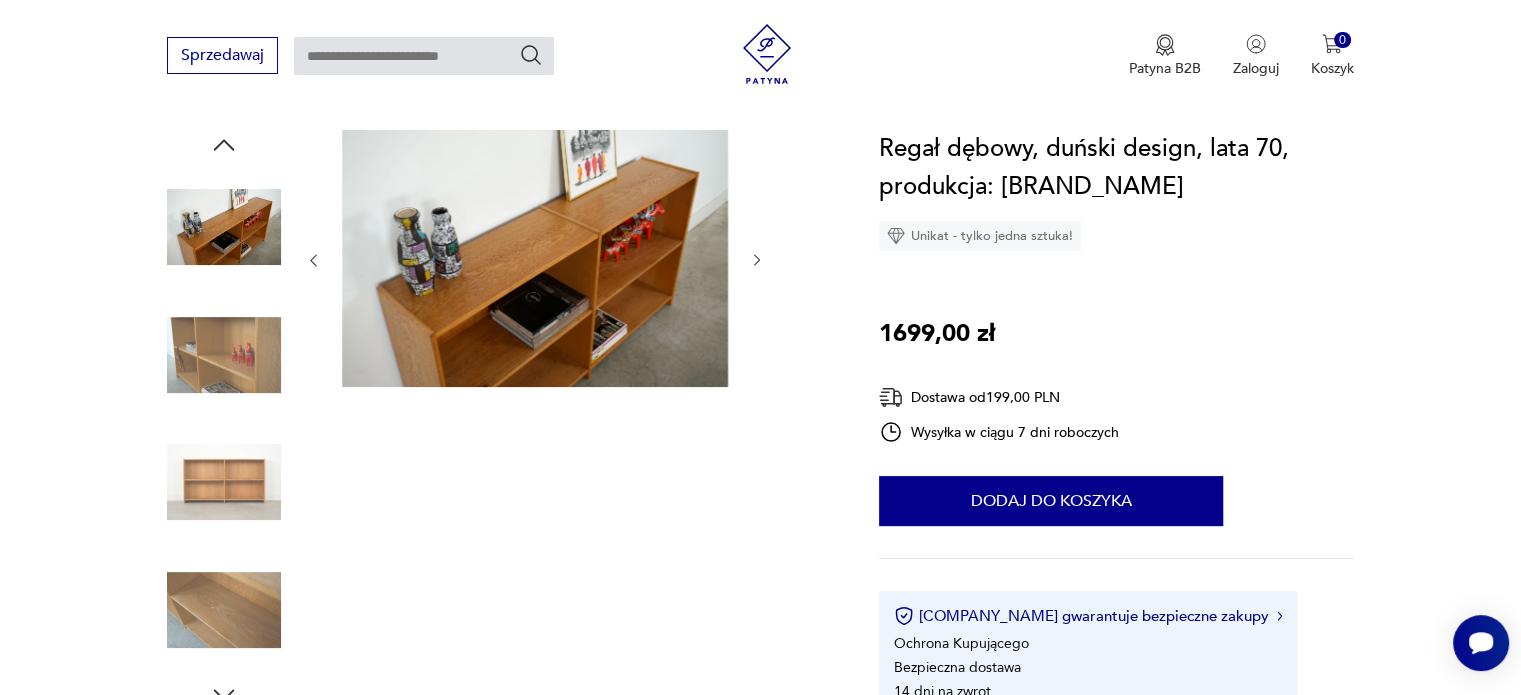 click at bounding box center [757, 260] 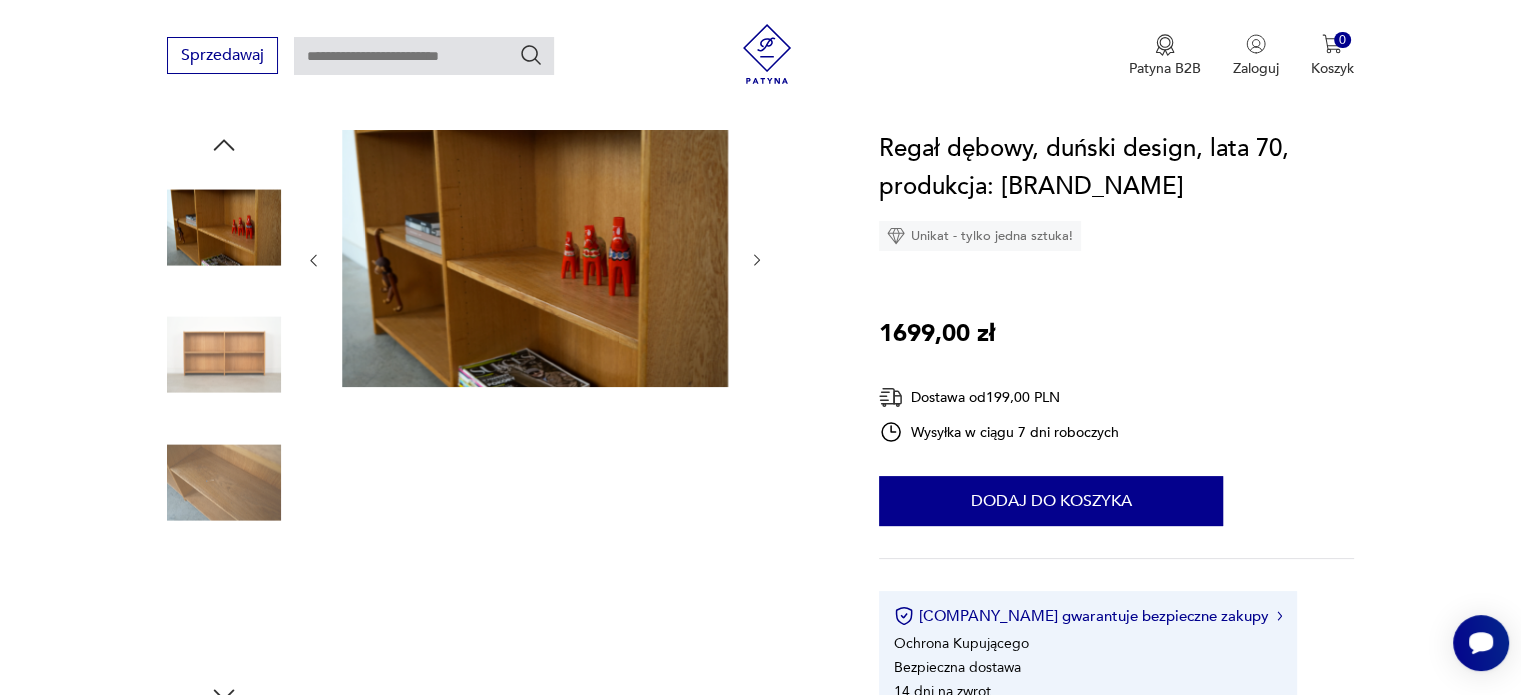 click at bounding box center [535, 258] 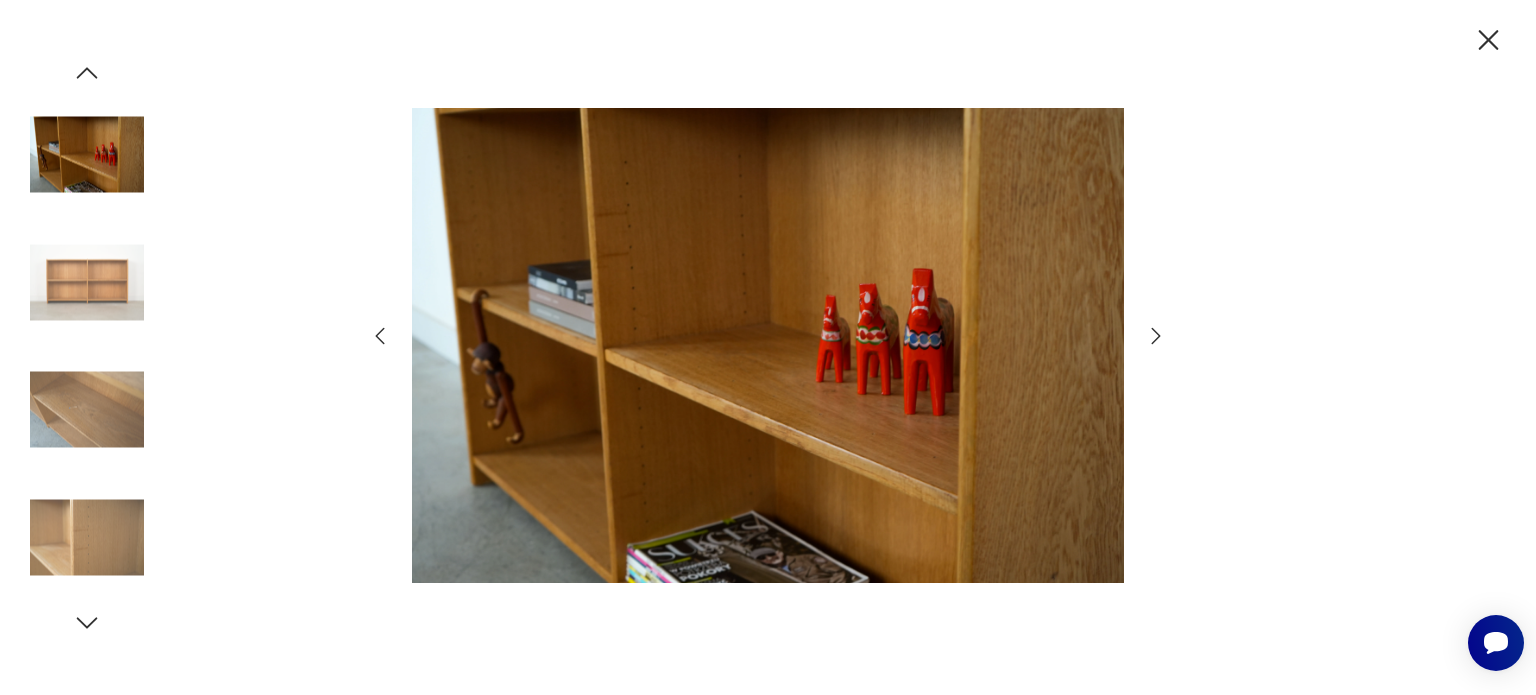 click at bounding box center [1156, 336] 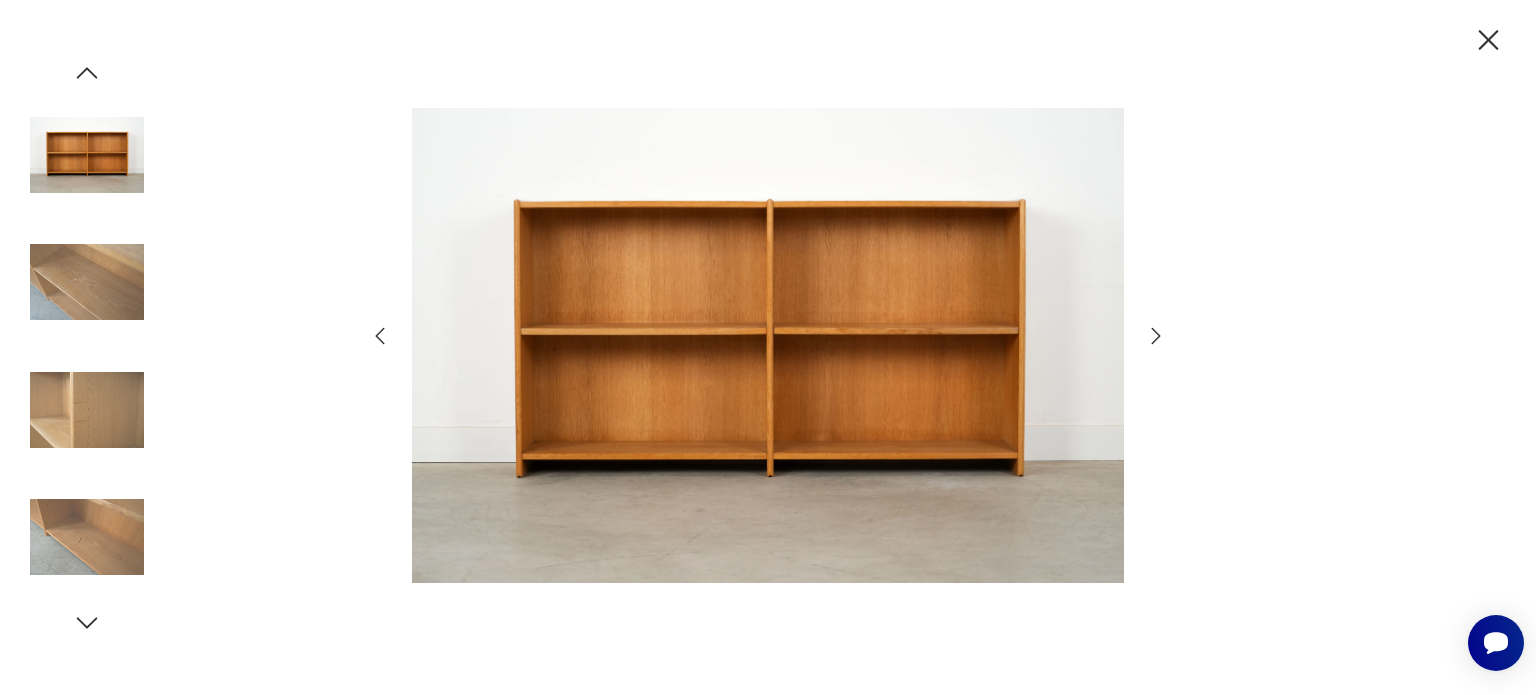 click at bounding box center [1156, 336] 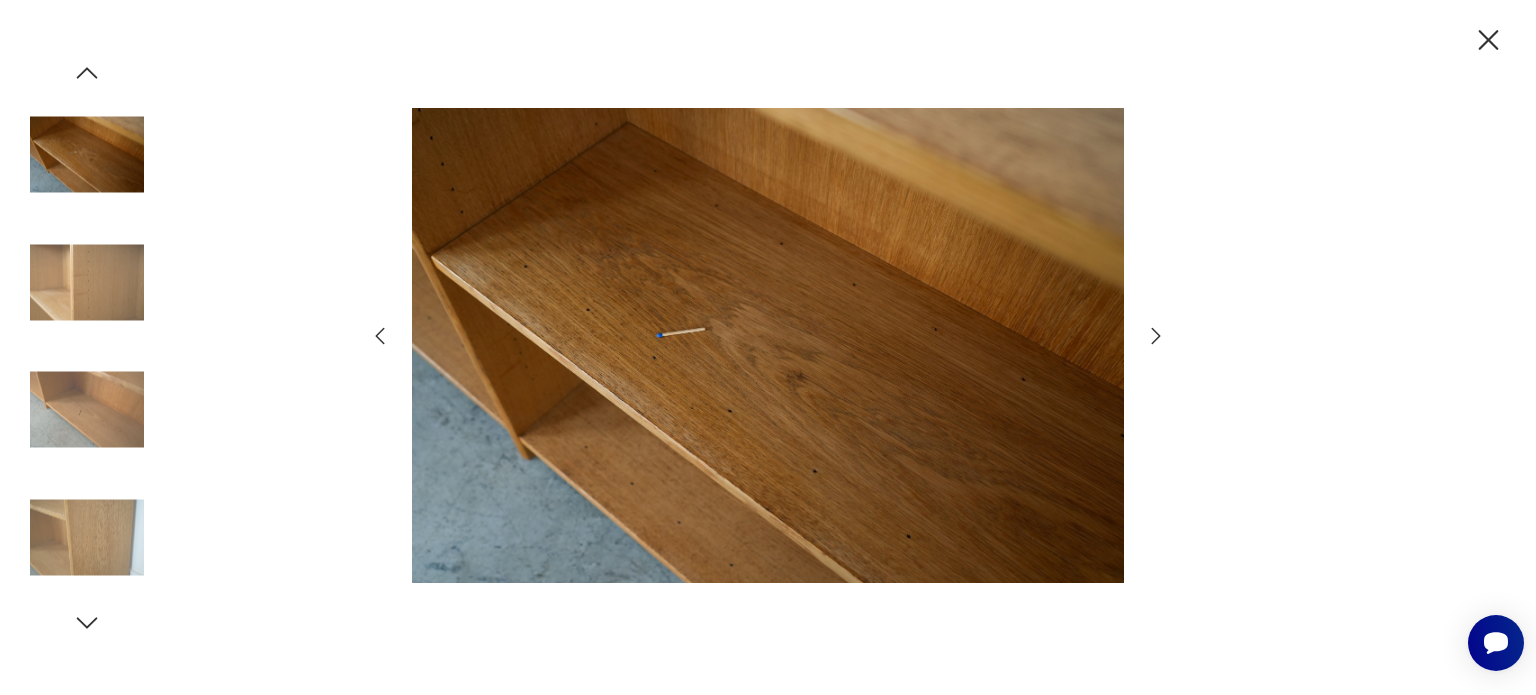 click at bounding box center (1156, 336) 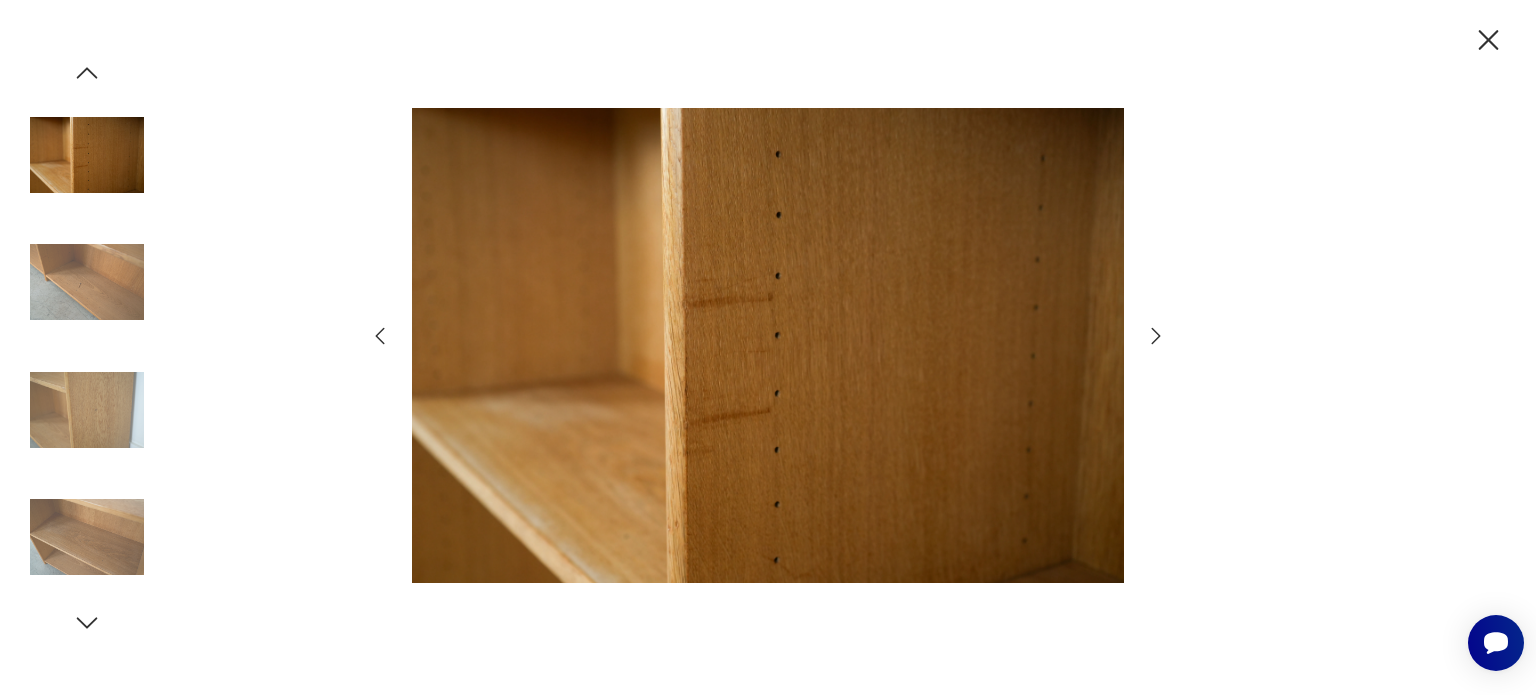 click at bounding box center [1156, 336] 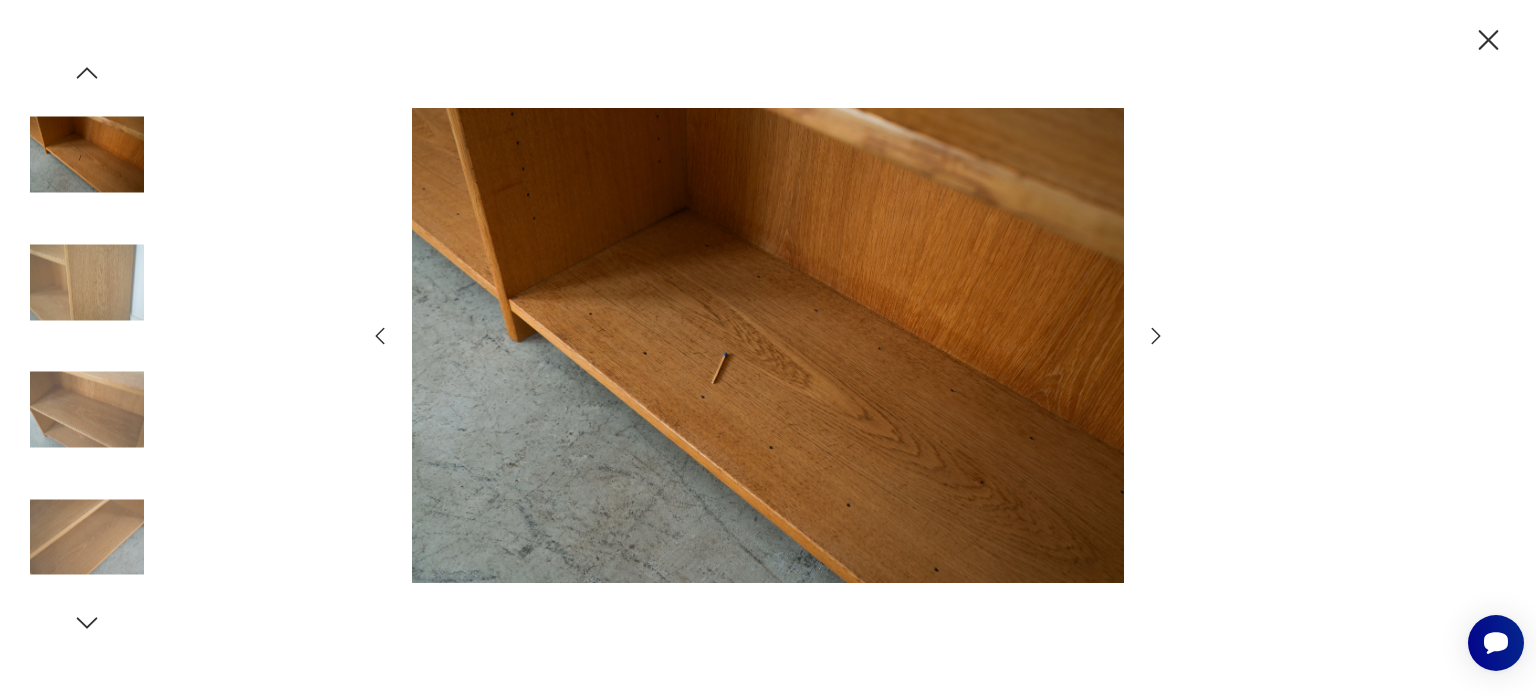 click at bounding box center (1156, 336) 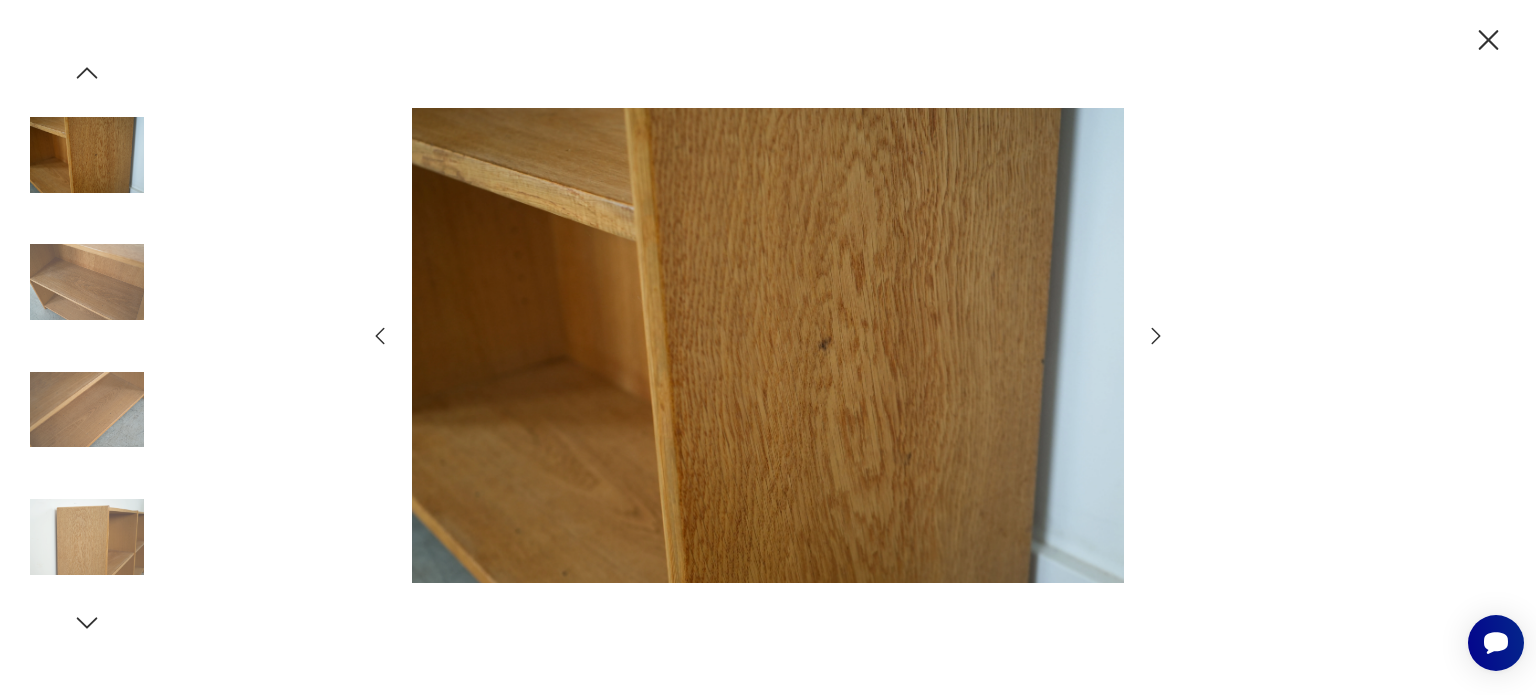 click at bounding box center (1156, 336) 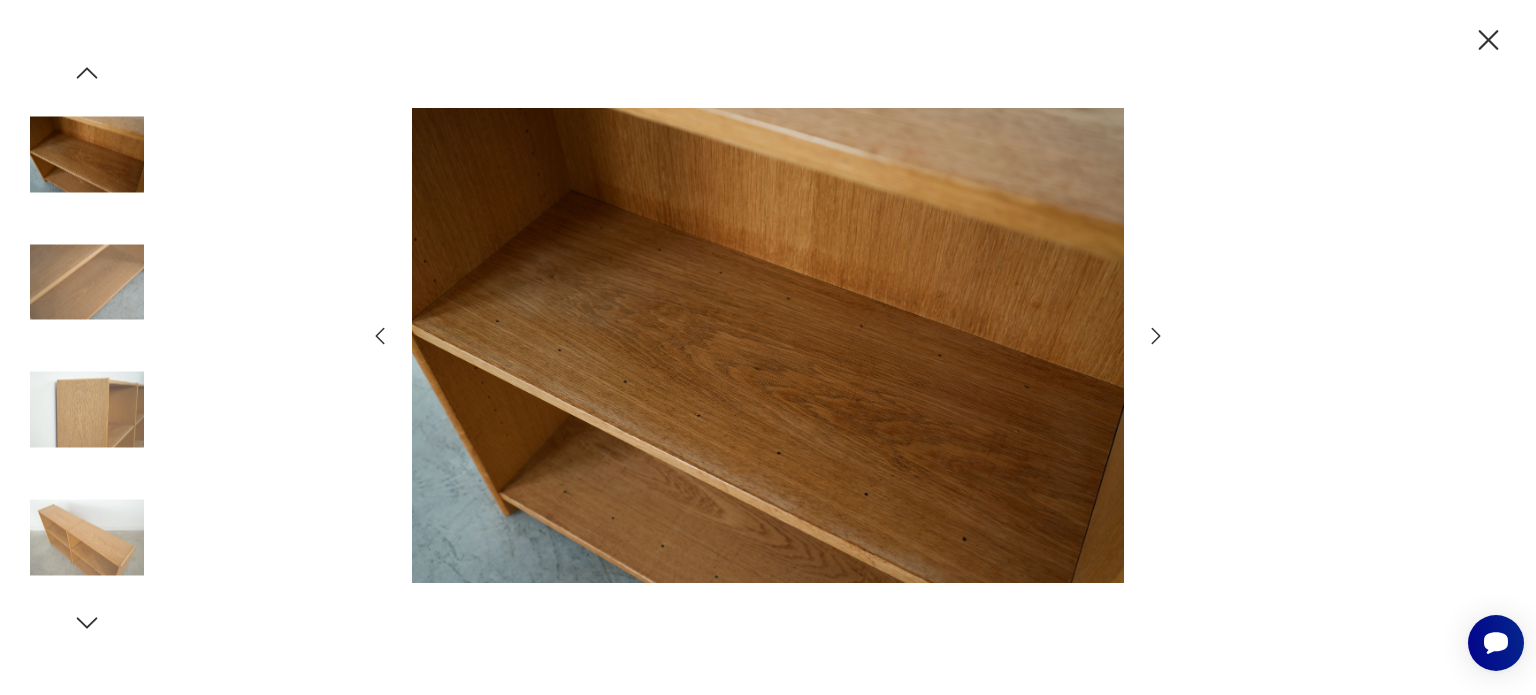 click at bounding box center [1156, 336] 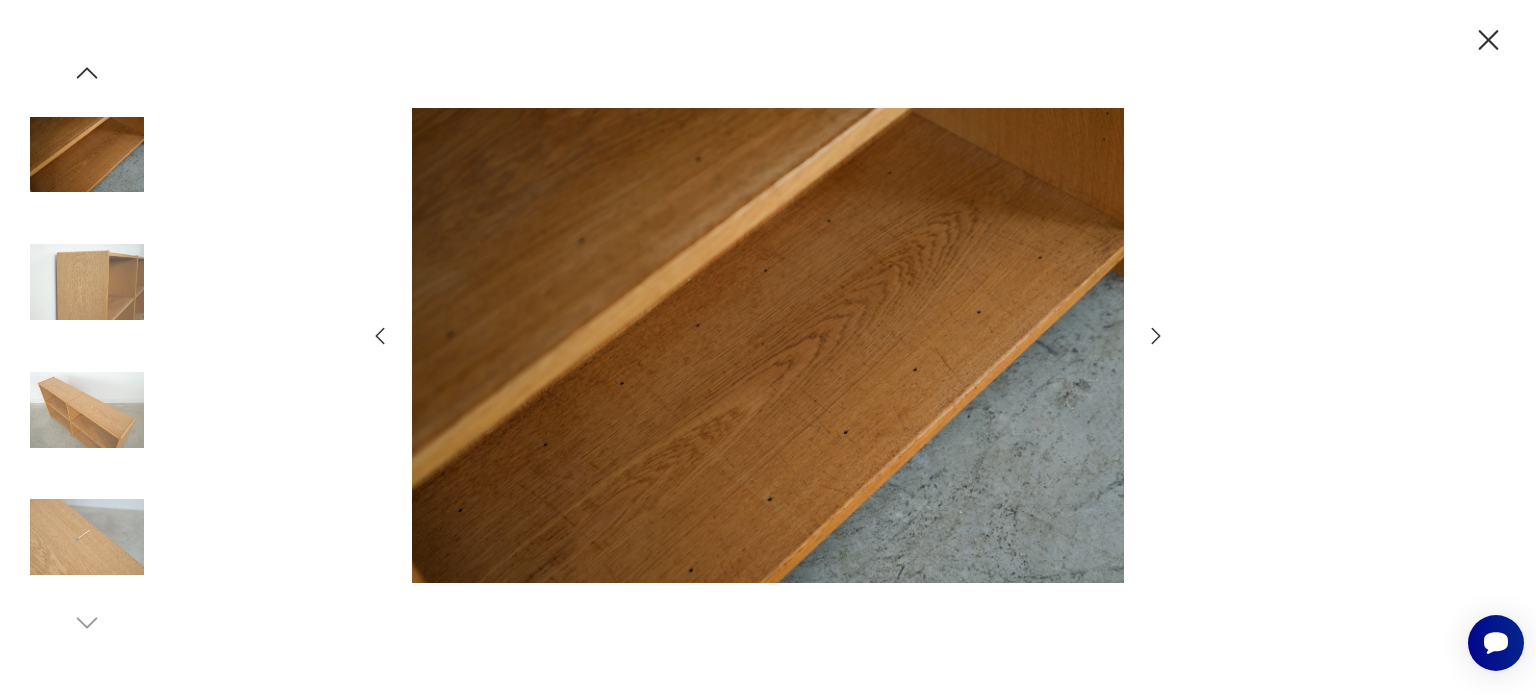 click at bounding box center [1156, 336] 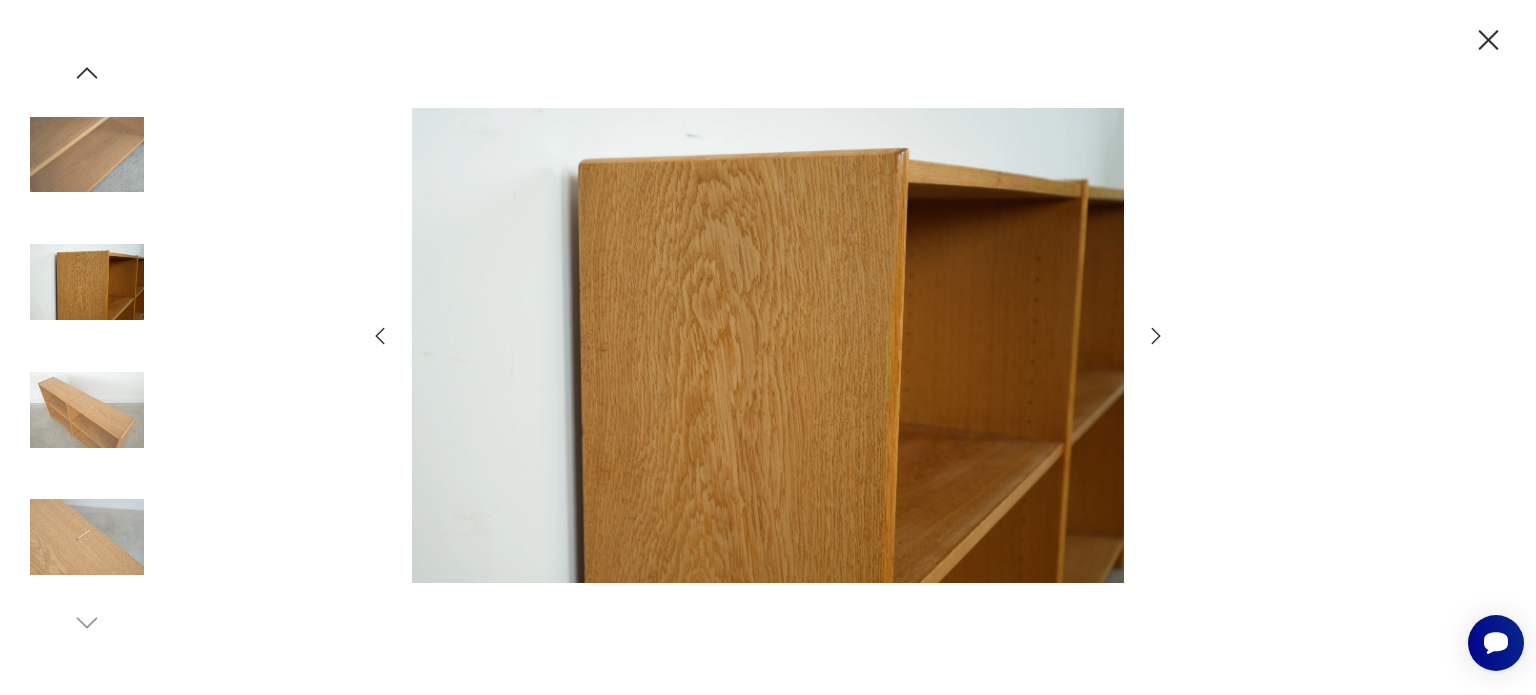 click at bounding box center [1156, 336] 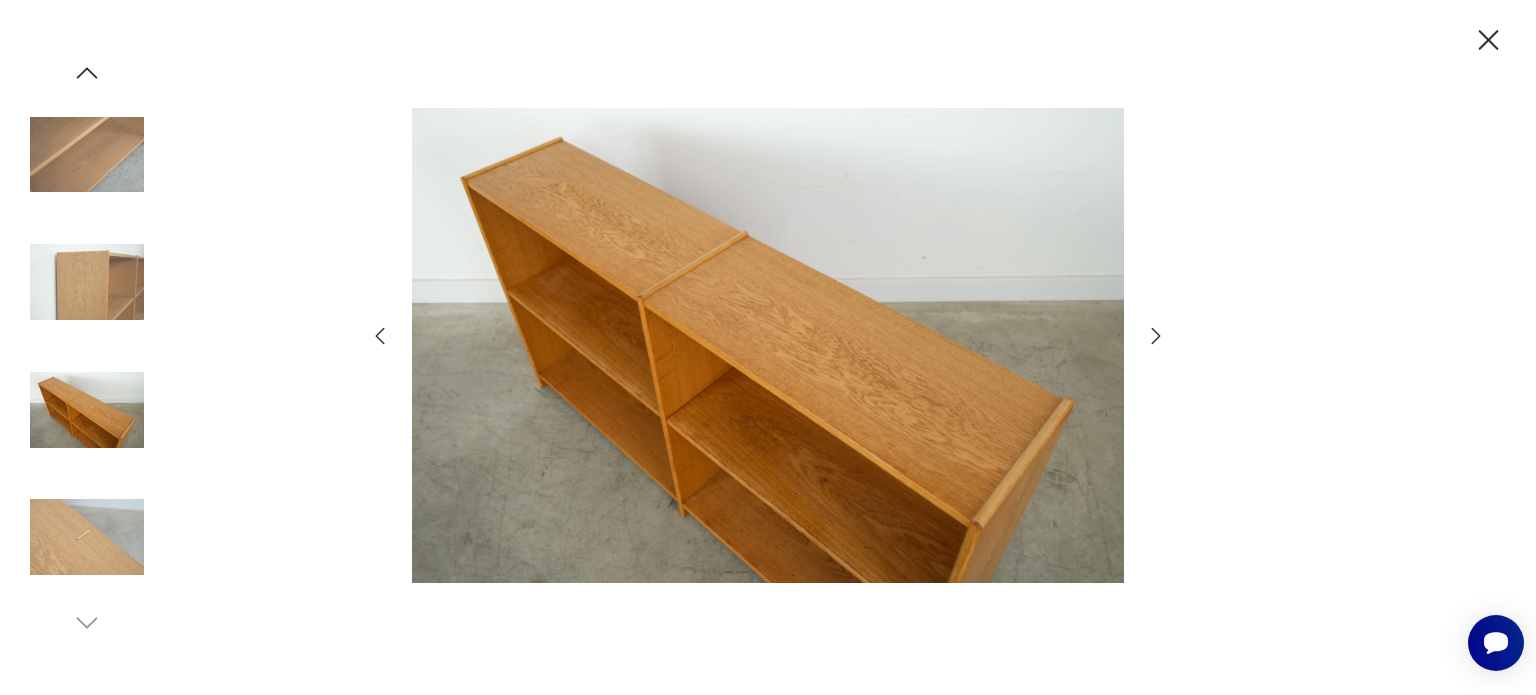 click at bounding box center [1156, 336] 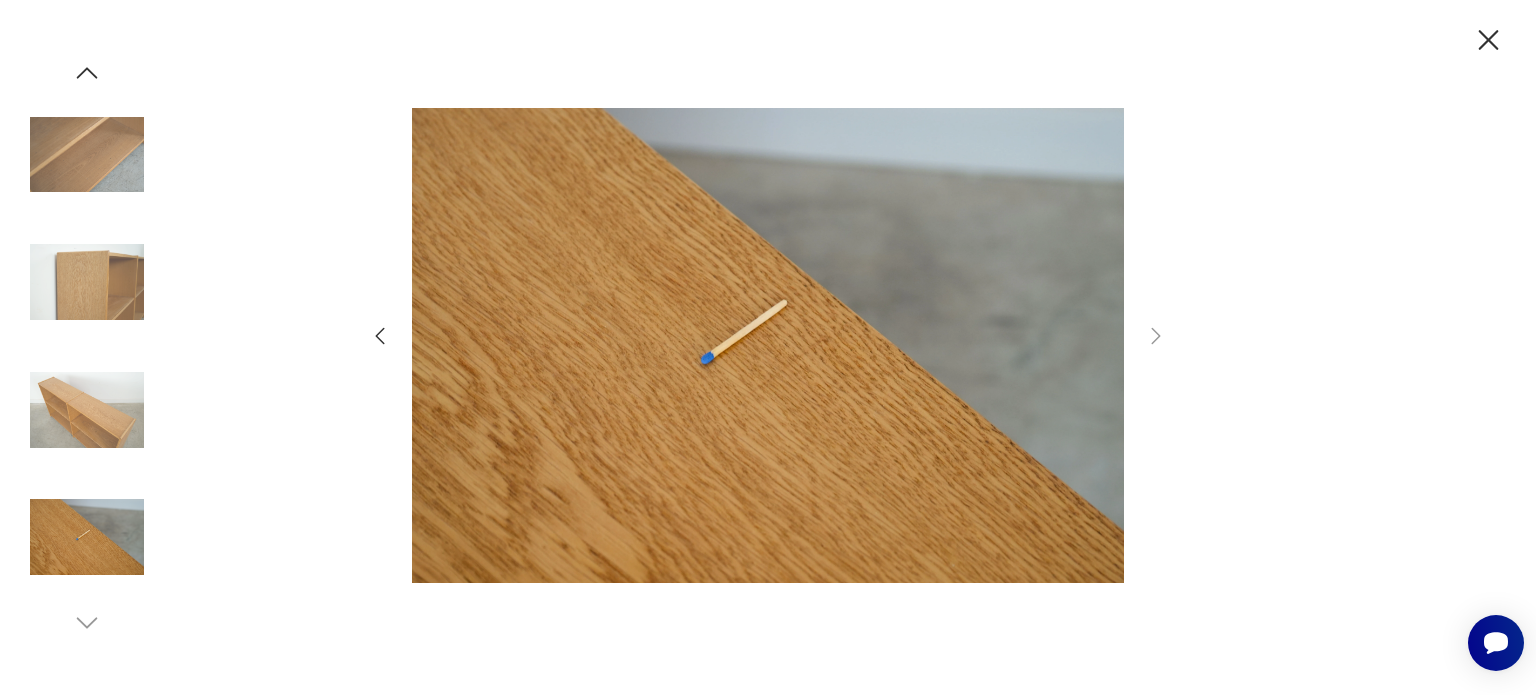 click at bounding box center [1488, 40] 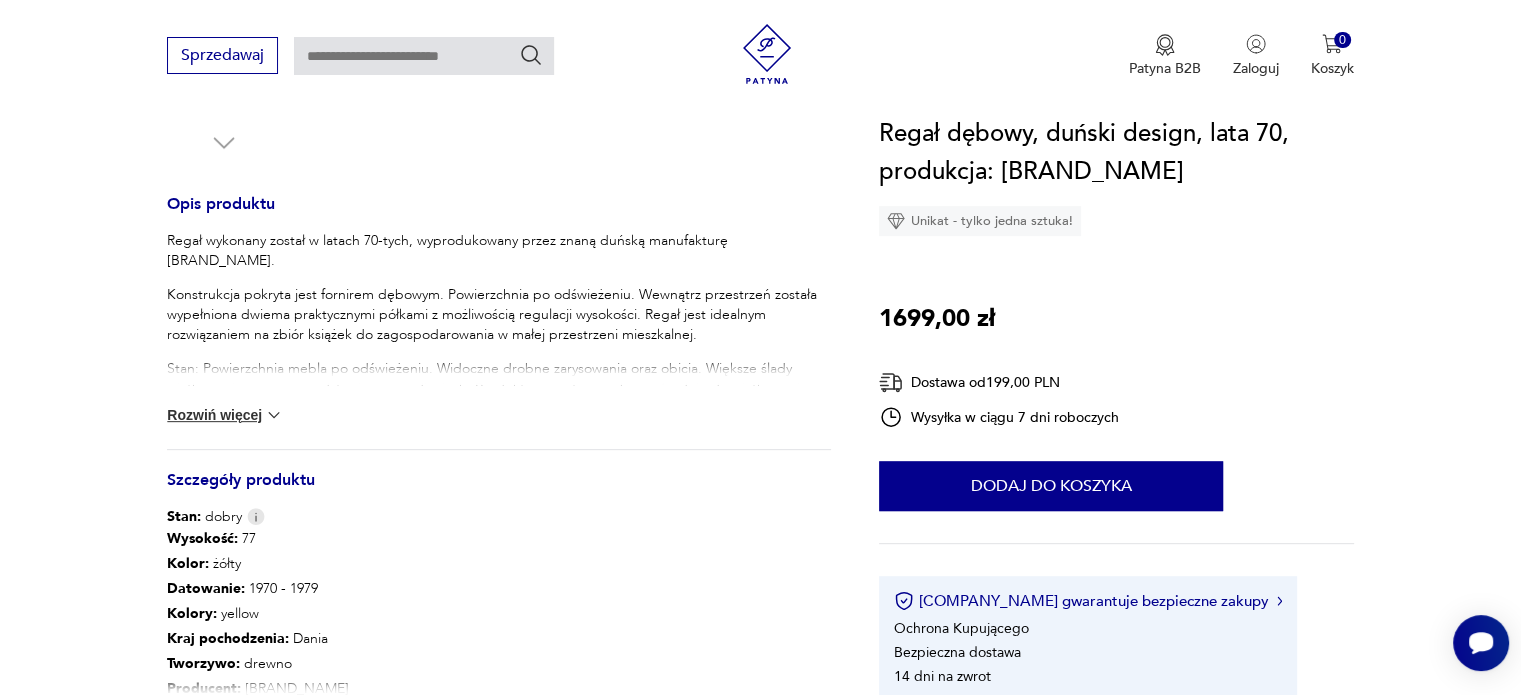 scroll, scrollTop: 800, scrollLeft: 0, axis: vertical 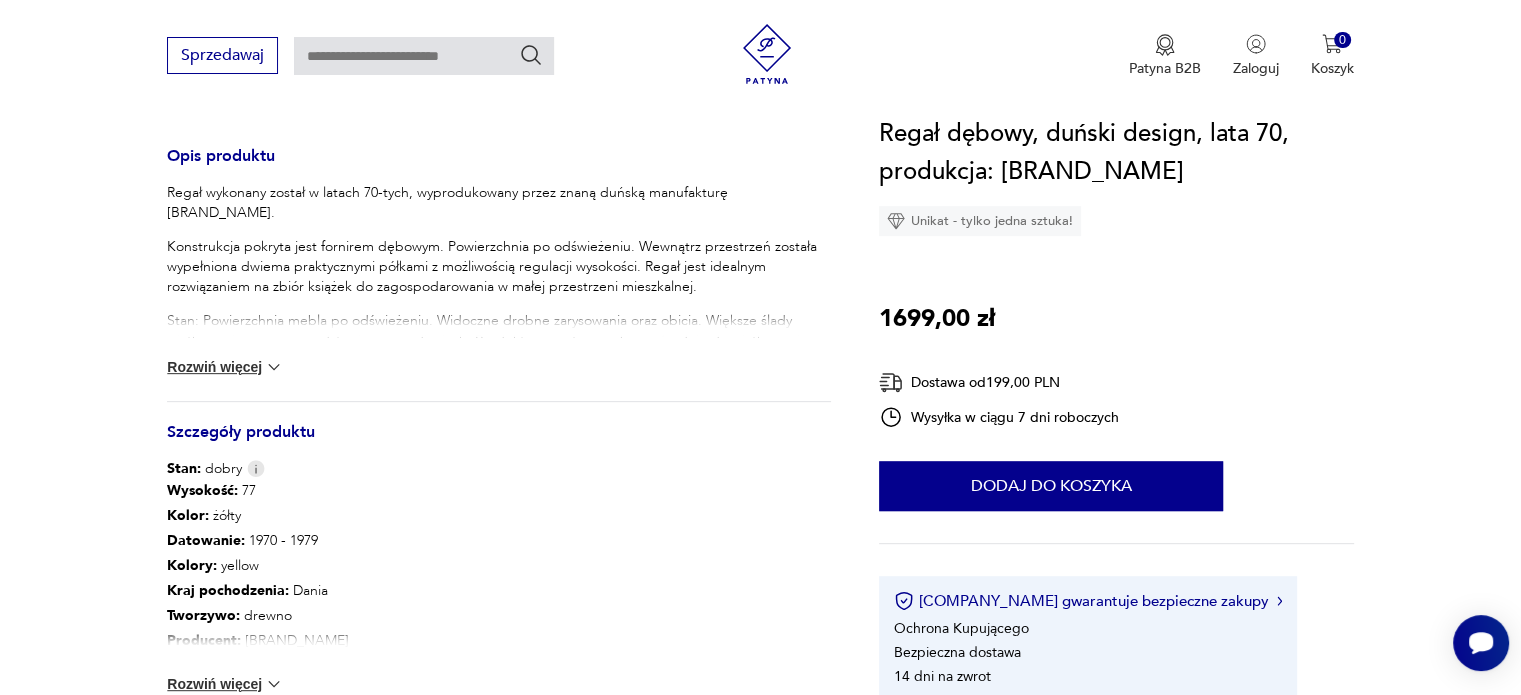 click on "Tworzywo :   drewno" at bounding box center [258, 491] 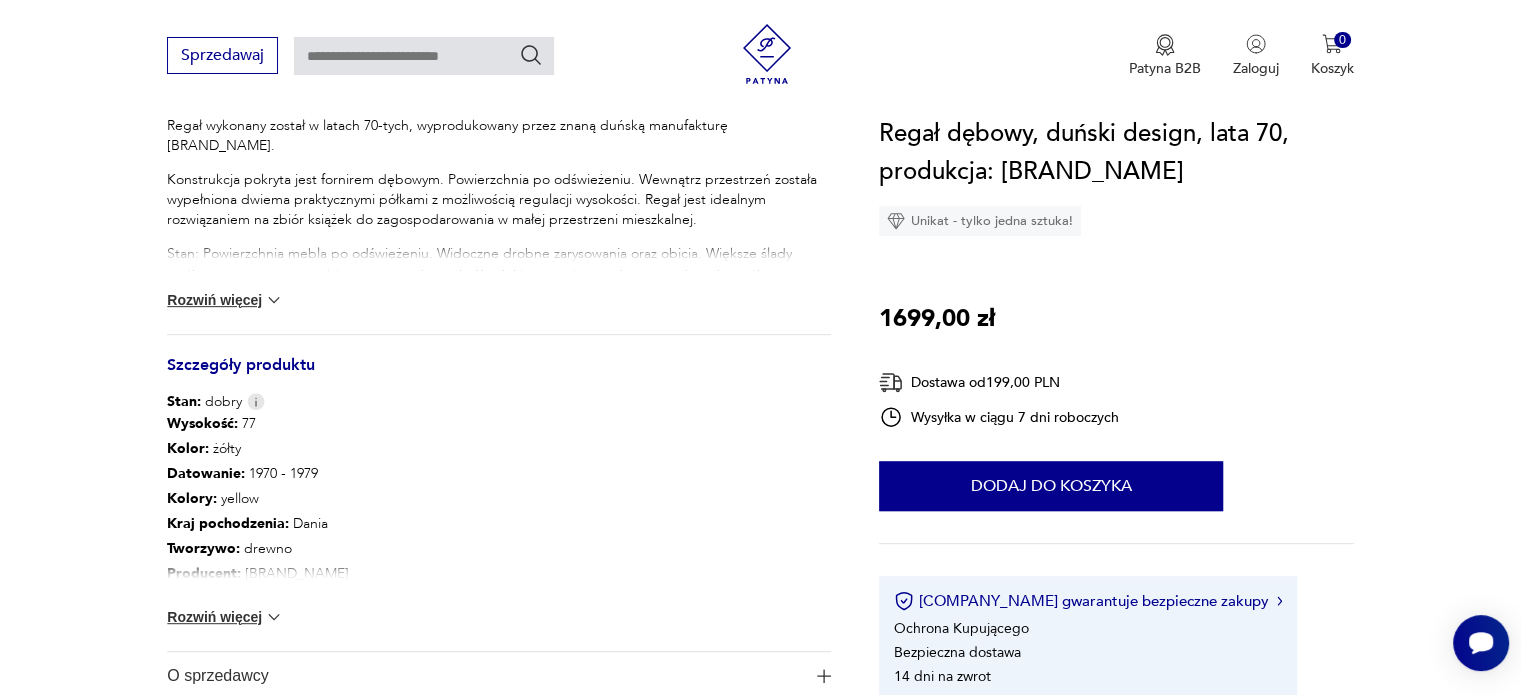 scroll, scrollTop: 900, scrollLeft: 0, axis: vertical 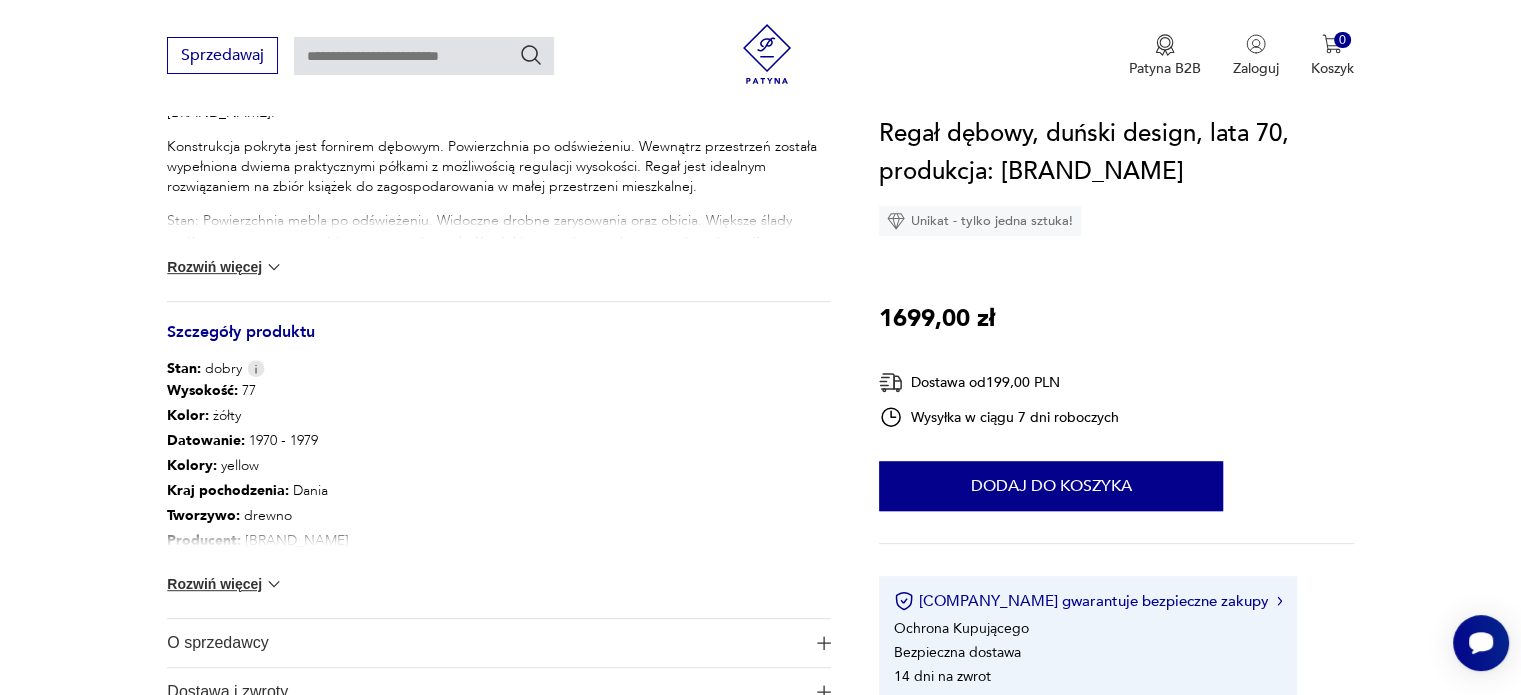 click on "Rozwiń więcej" at bounding box center (225, 267) 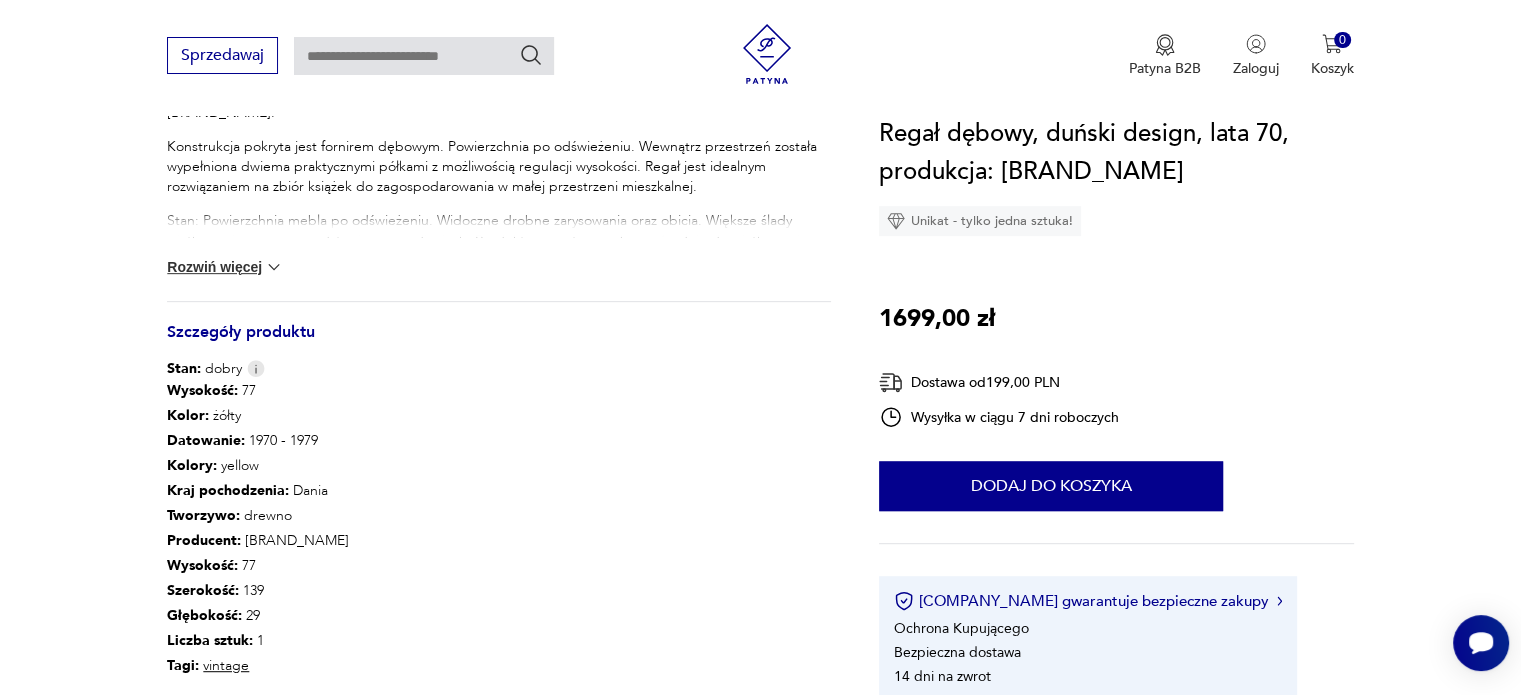 scroll, scrollTop: 1000, scrollLeft: 0, axis: vertical 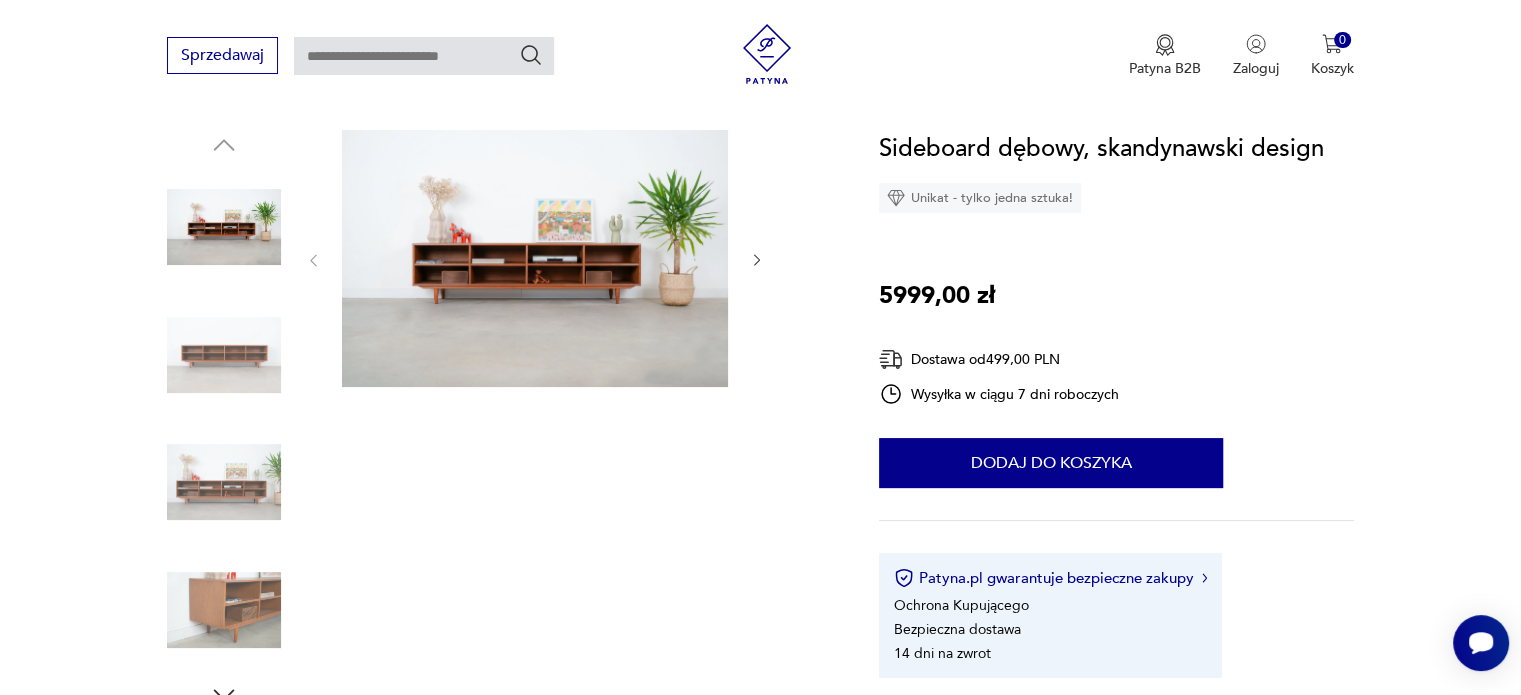 click at bounding box center [757, 260] 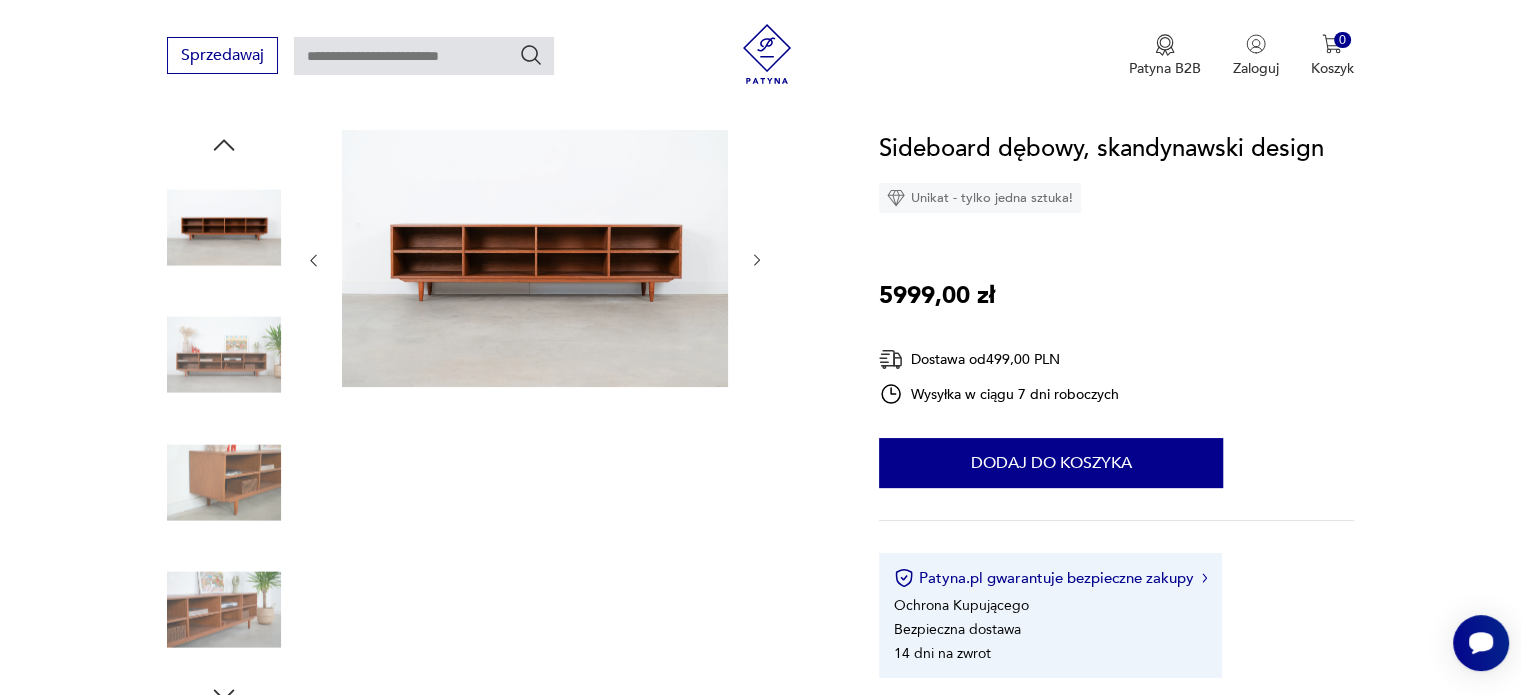 click at bounding box center (757, 260) 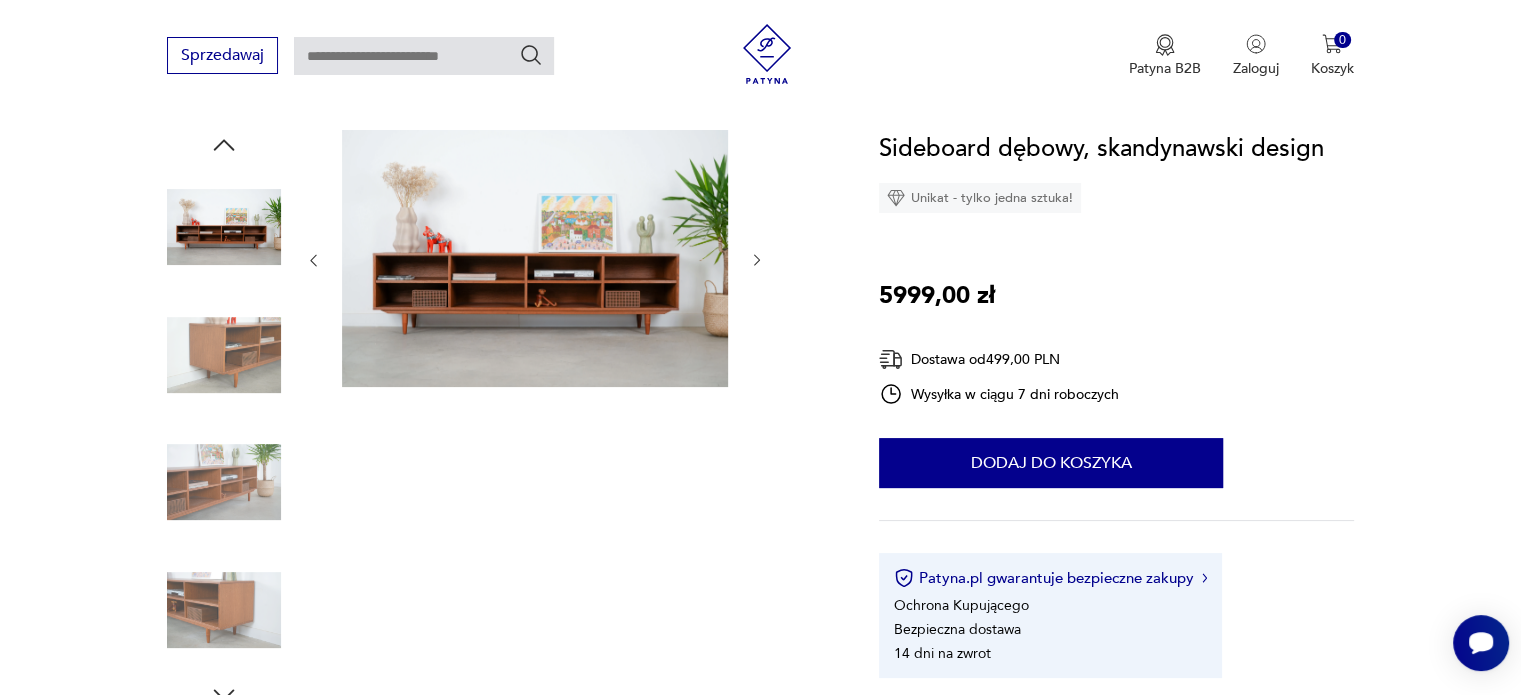 click at bounding box center (757, 260) 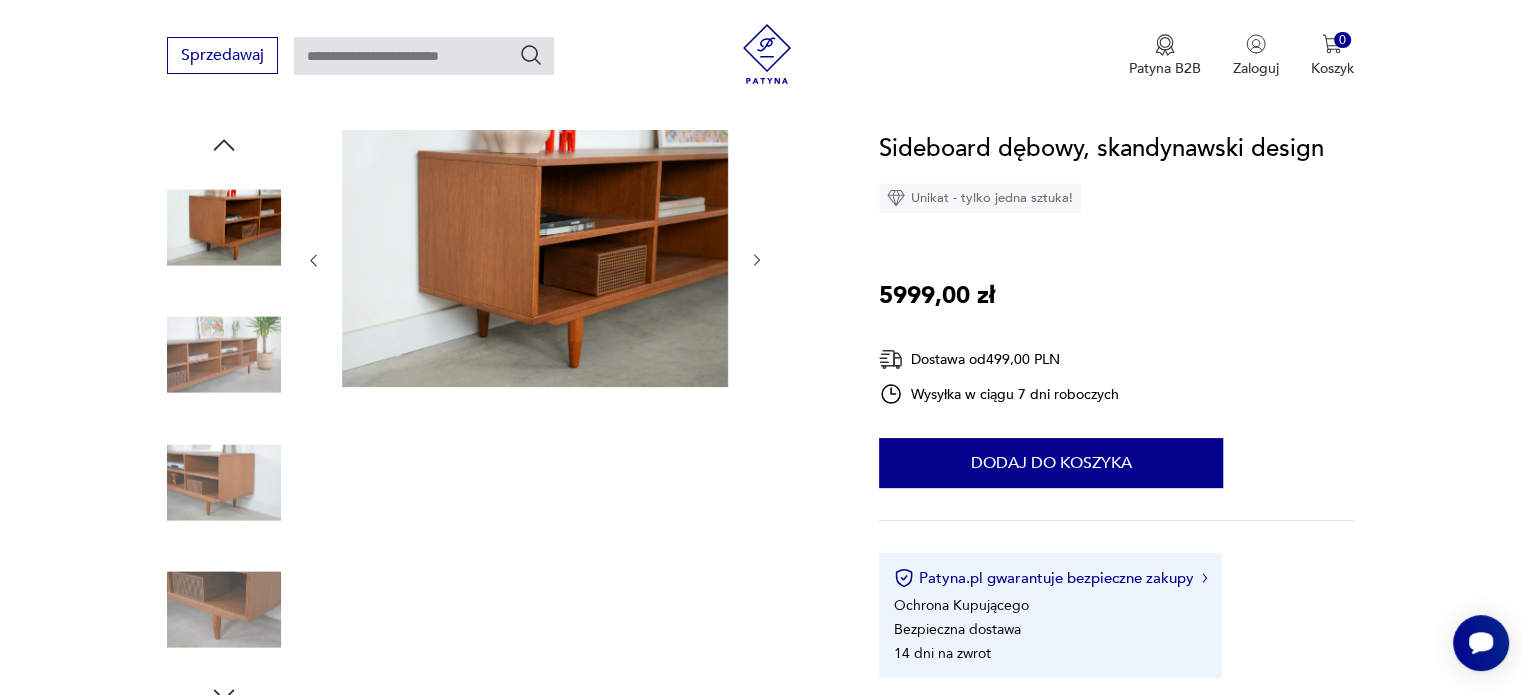 click at bounding box center (757, 260) 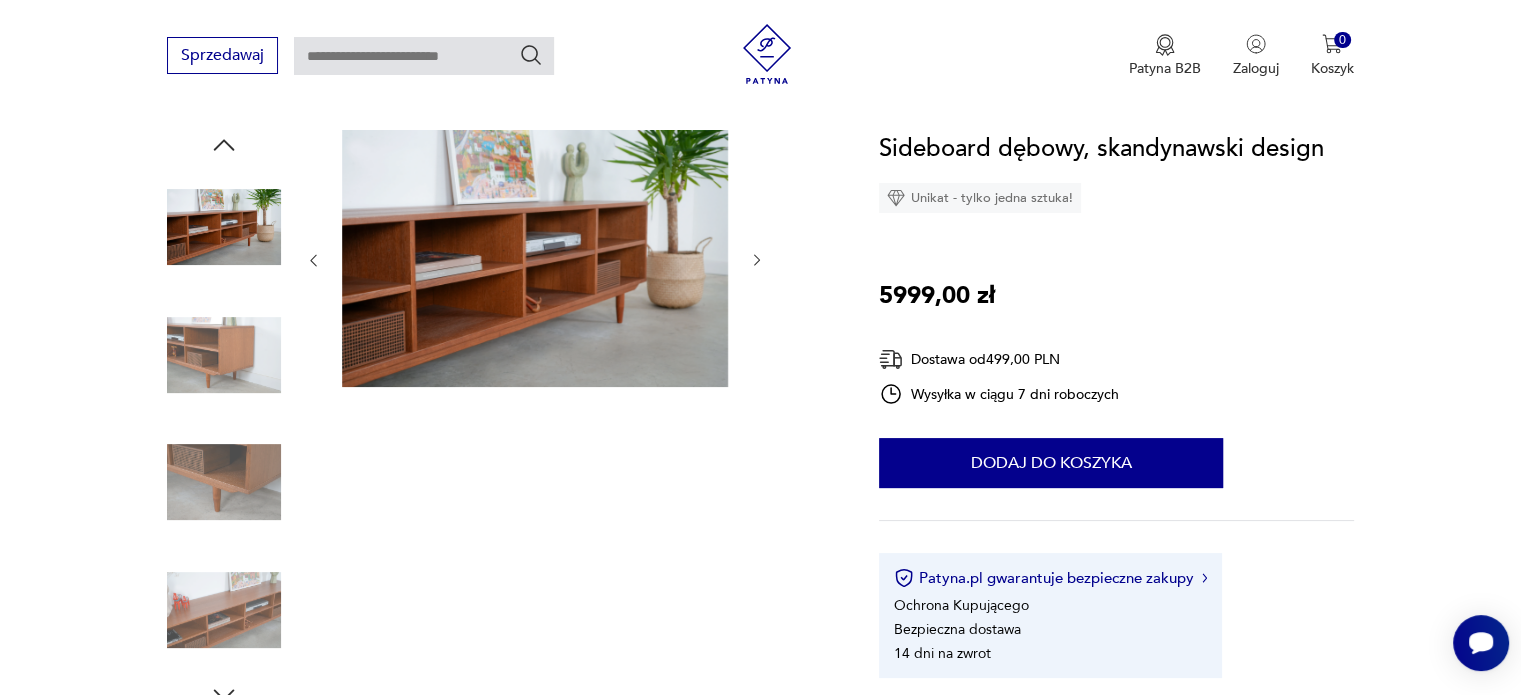 click at bounding box center [757, 260] 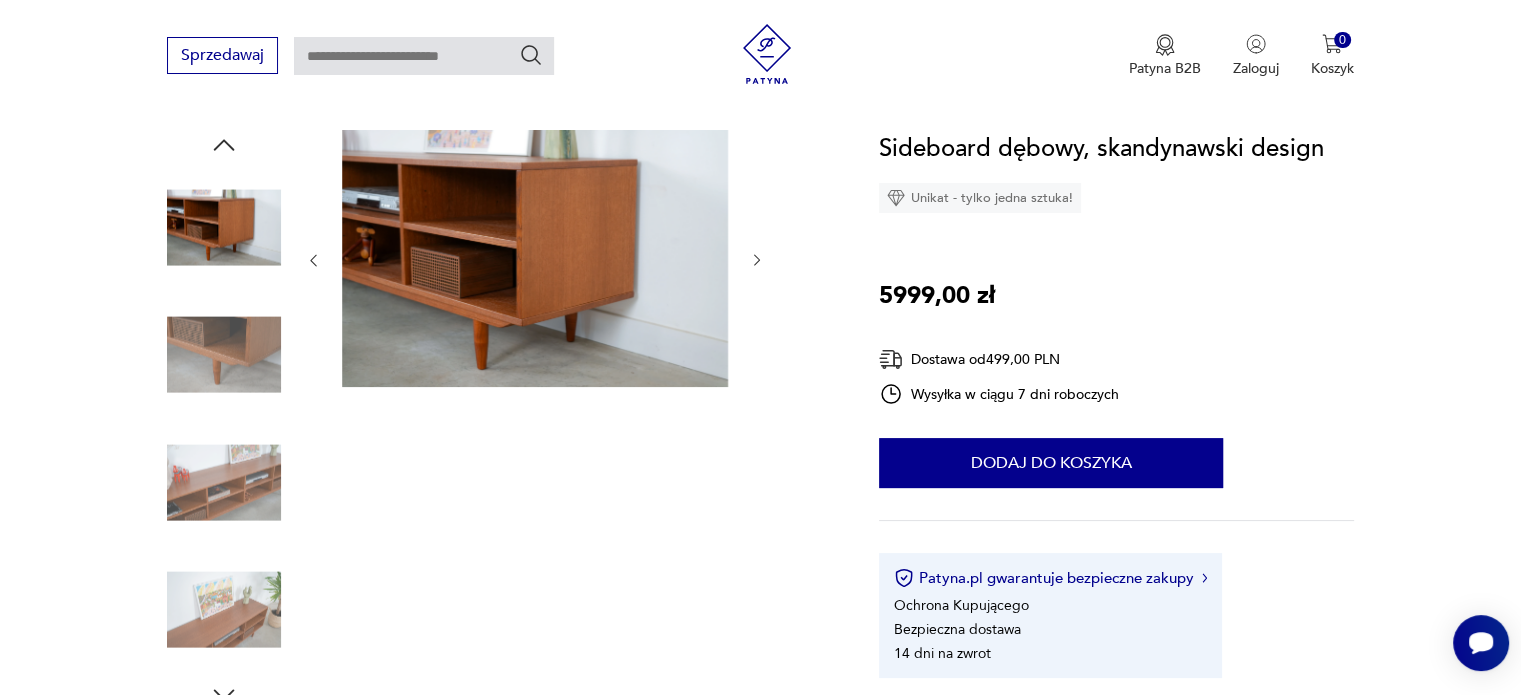 click at bounding box center (757, 260) 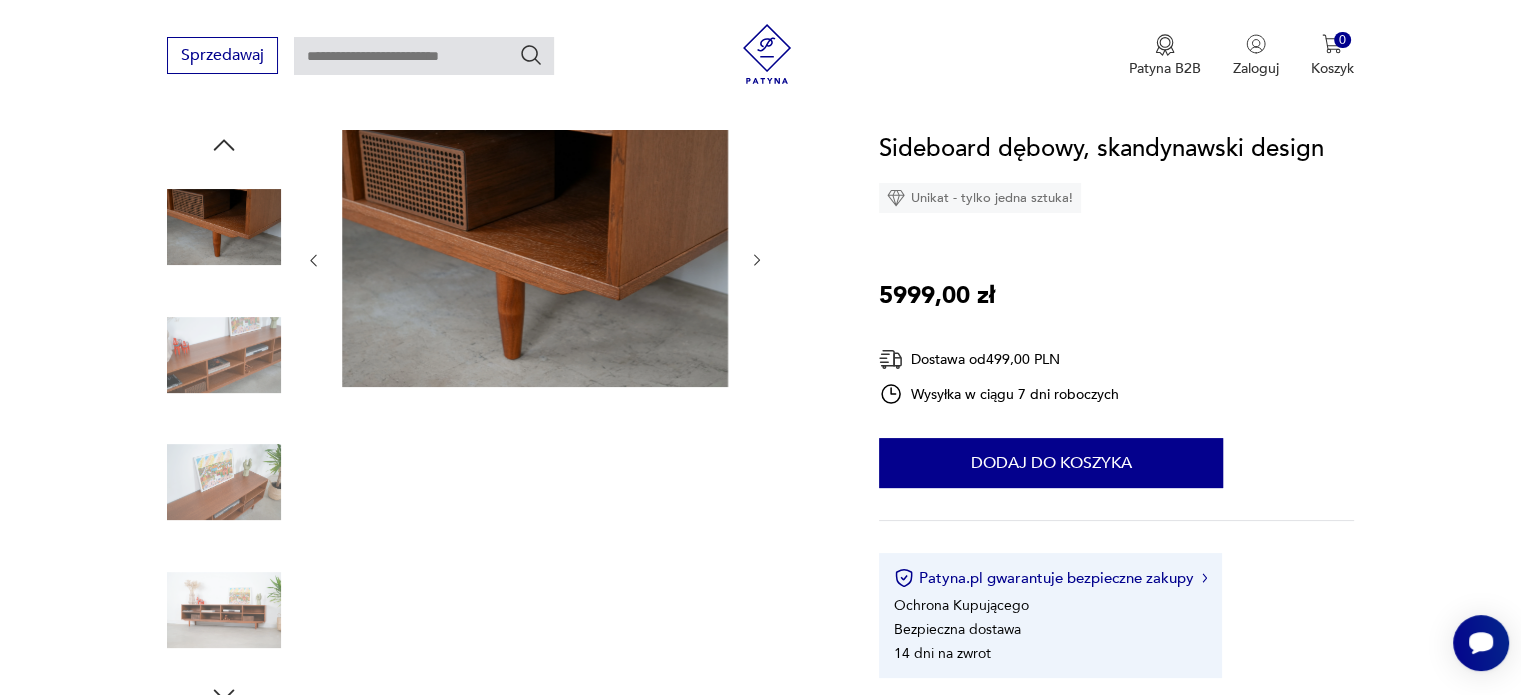 click at bounding box center [757, 260] 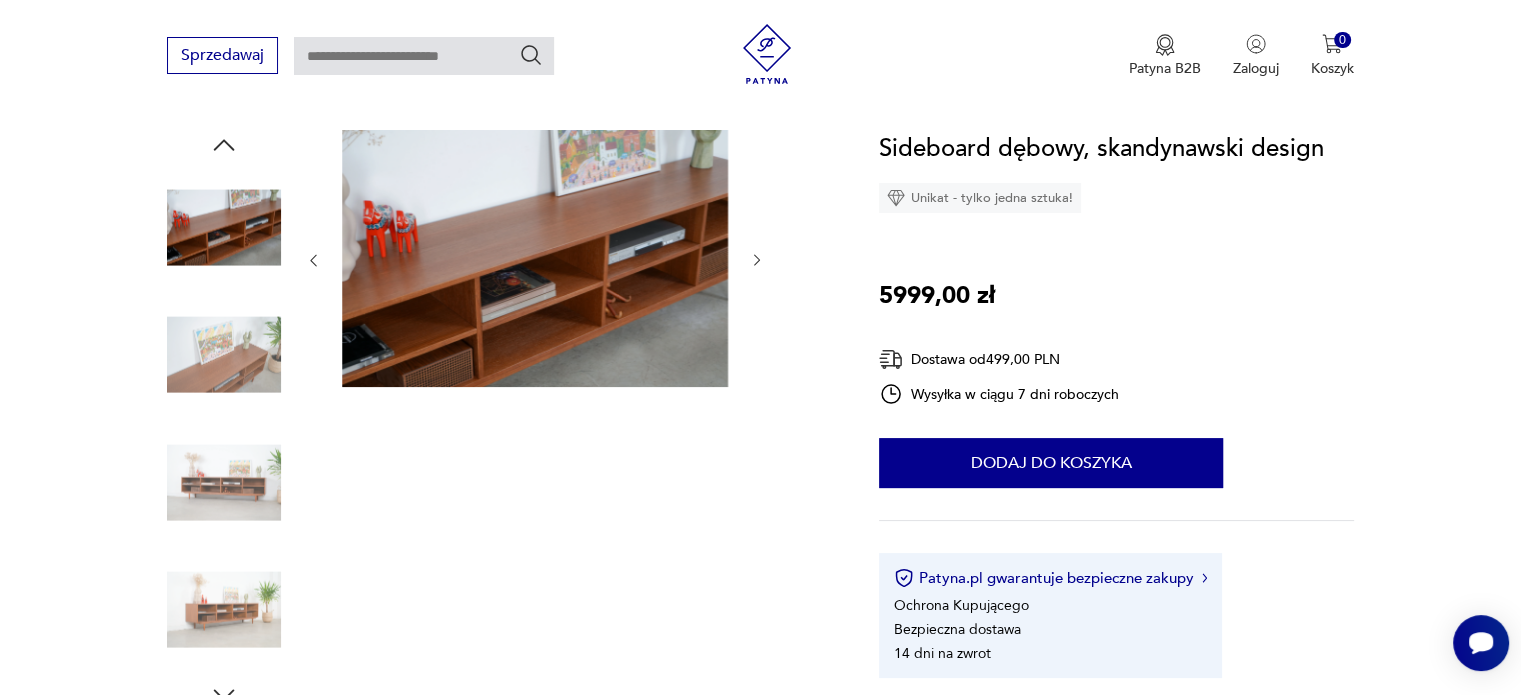 click at bounding box center [757, 260] 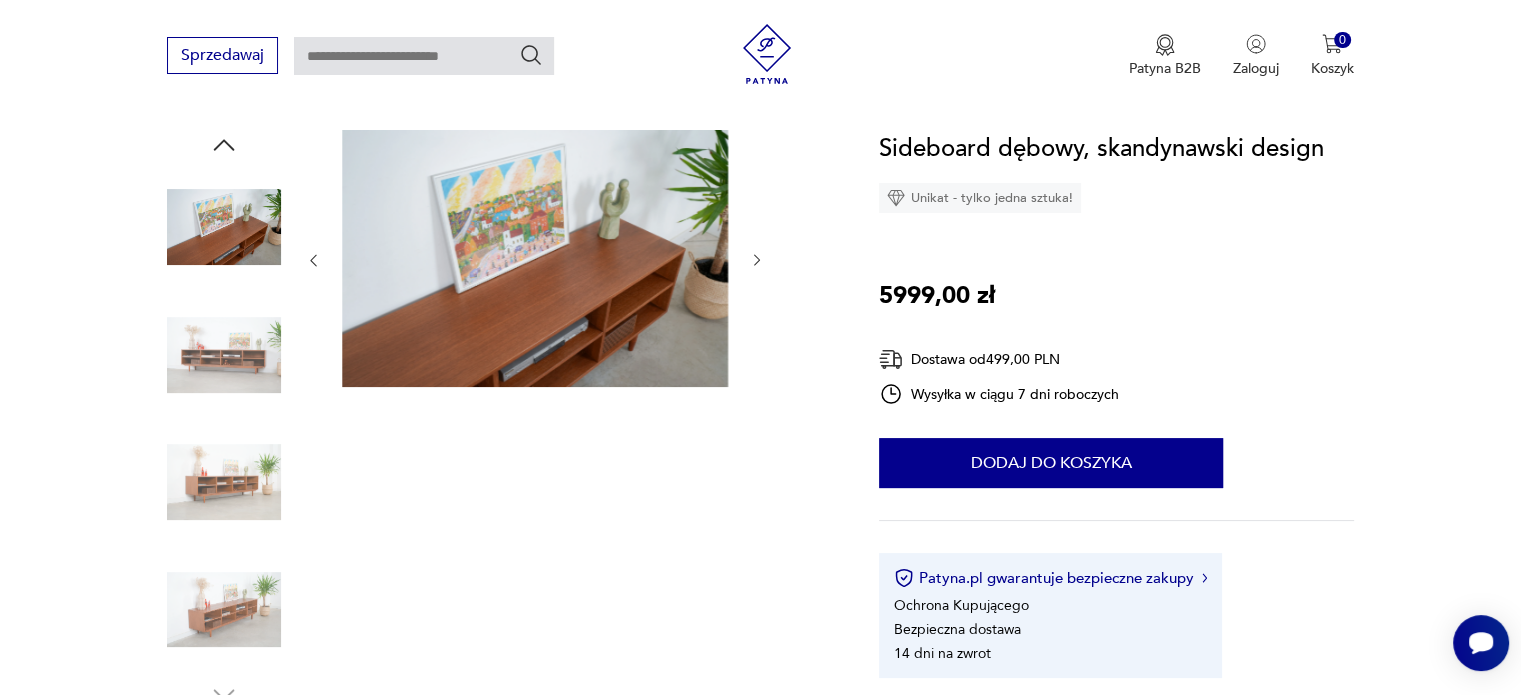click at bounding box center [757, 260] 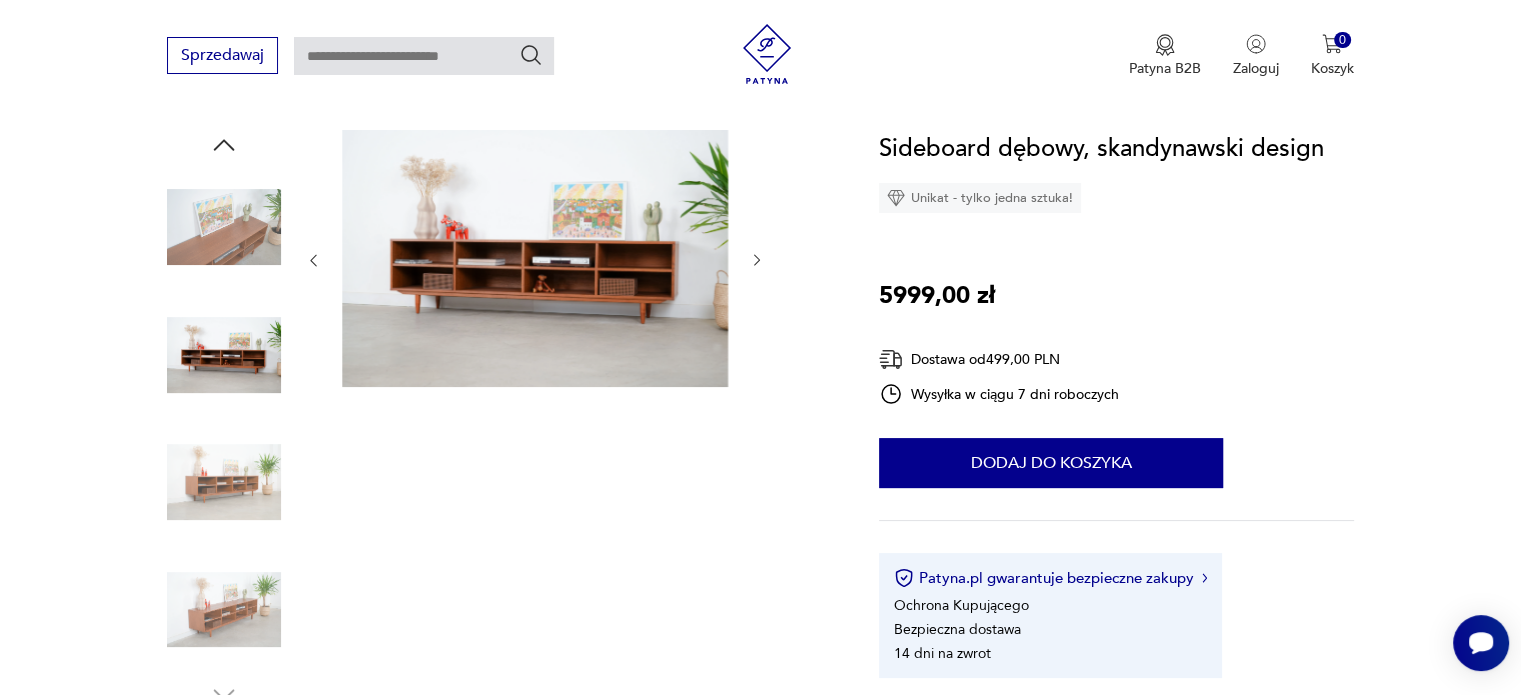 click at bounding box center (757, 260) 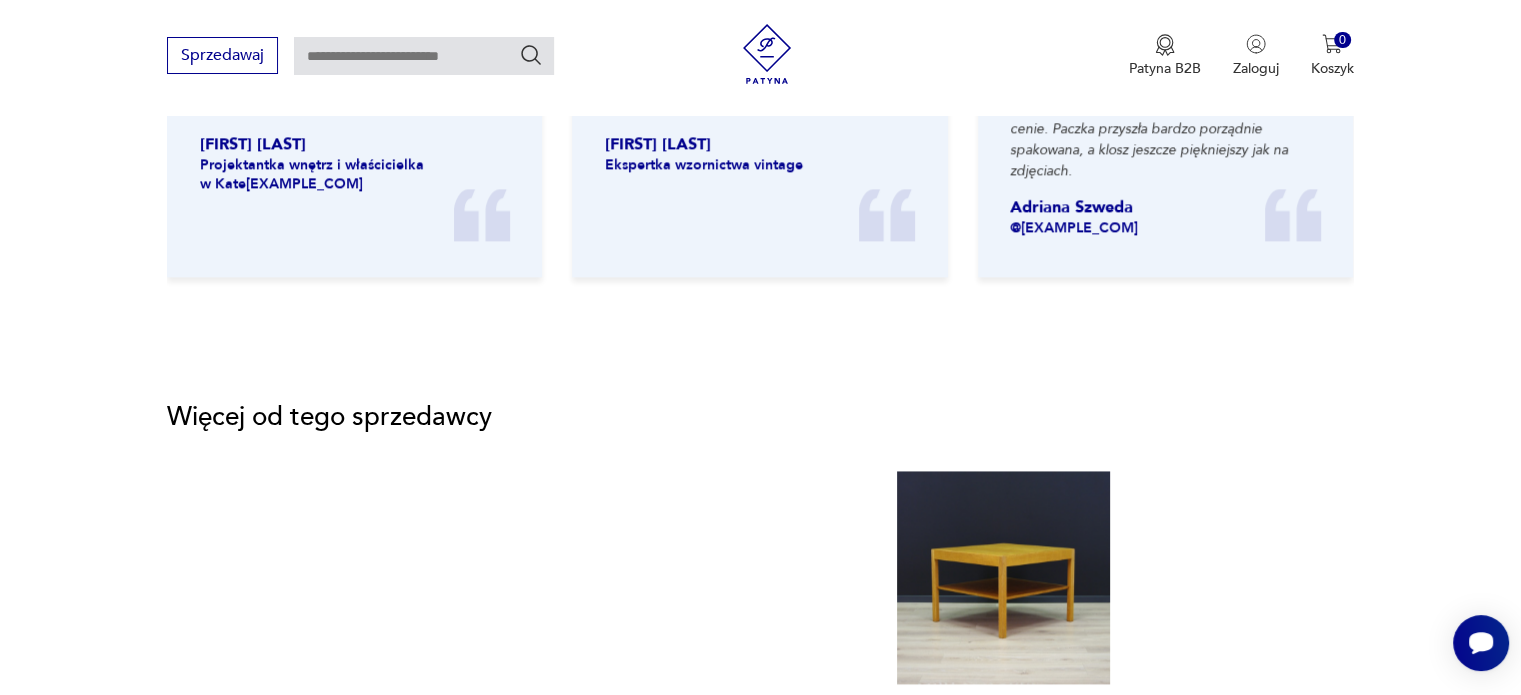 scroll, scrollTop: 2700, scrollLeft: 0, axis: vertical 